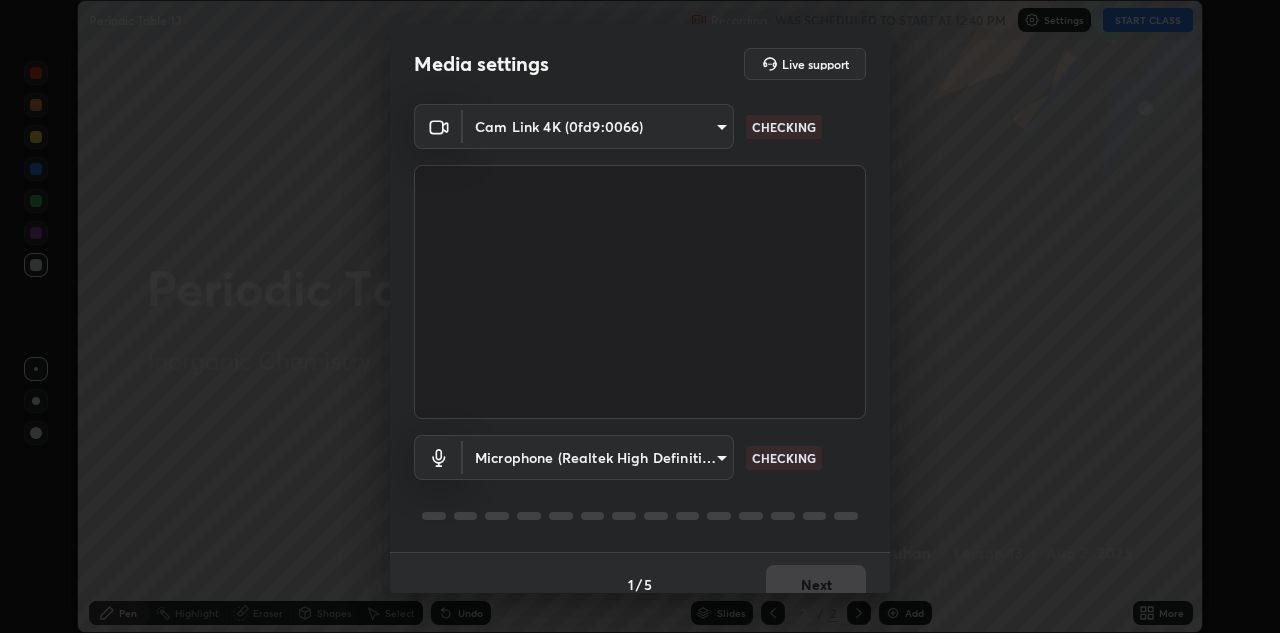 scroll, scrollTop: 0, scrollLeft: 0, axis: both 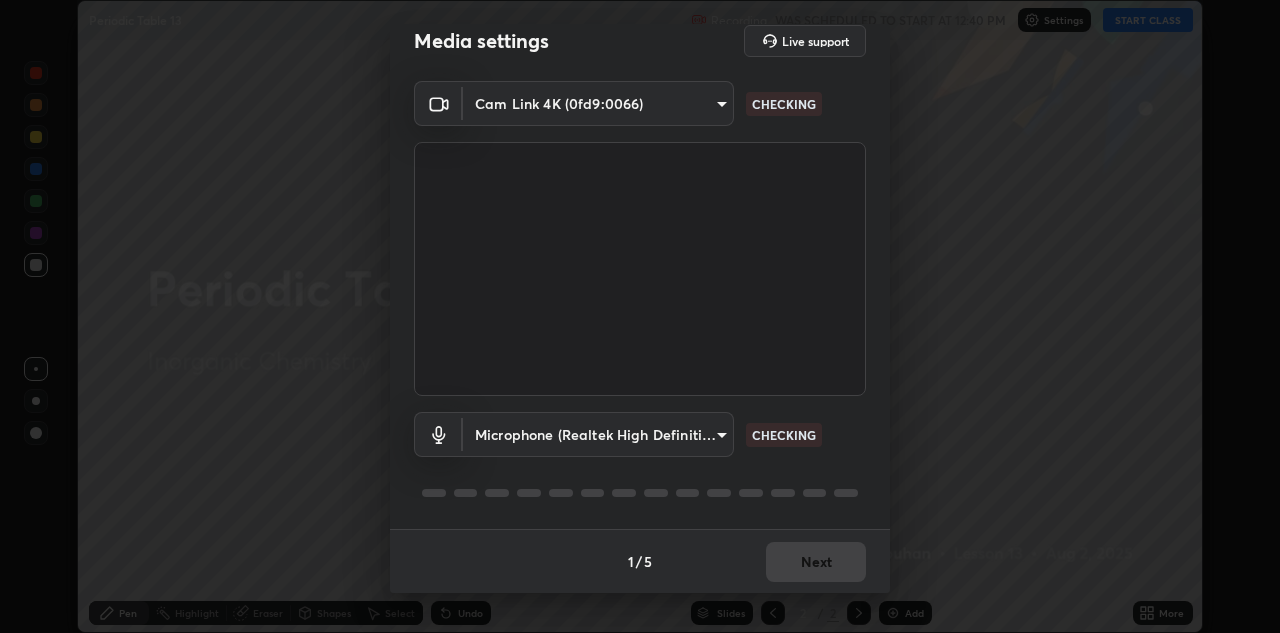 click on "Erase all Periodic Table 13 Recording WAS SCHEDULED TO START AT  12:40 PM Settings START CLASS Setting up your live class Periodic Table 13 • L13 of Inorganic Chemistry [FIRST] [LAST] Pen Highlight Eraser Shapes Select Undo Slides 2 / 2 Add More No doubts shared Encourage your learners to ask a doubt for better clarity Report an issue Reason for reporting Buffering Chat not working Audio - Video sync issue Educator video quality low ​ Attach an image Report Media settings Live support Cam Link 4K (0fd9:0066) [HASH] CHECKING Microphone (Realtek High Definition Audio) [HASH] CHECKING 1 / 5 Next" at bounding box center [640, 316] 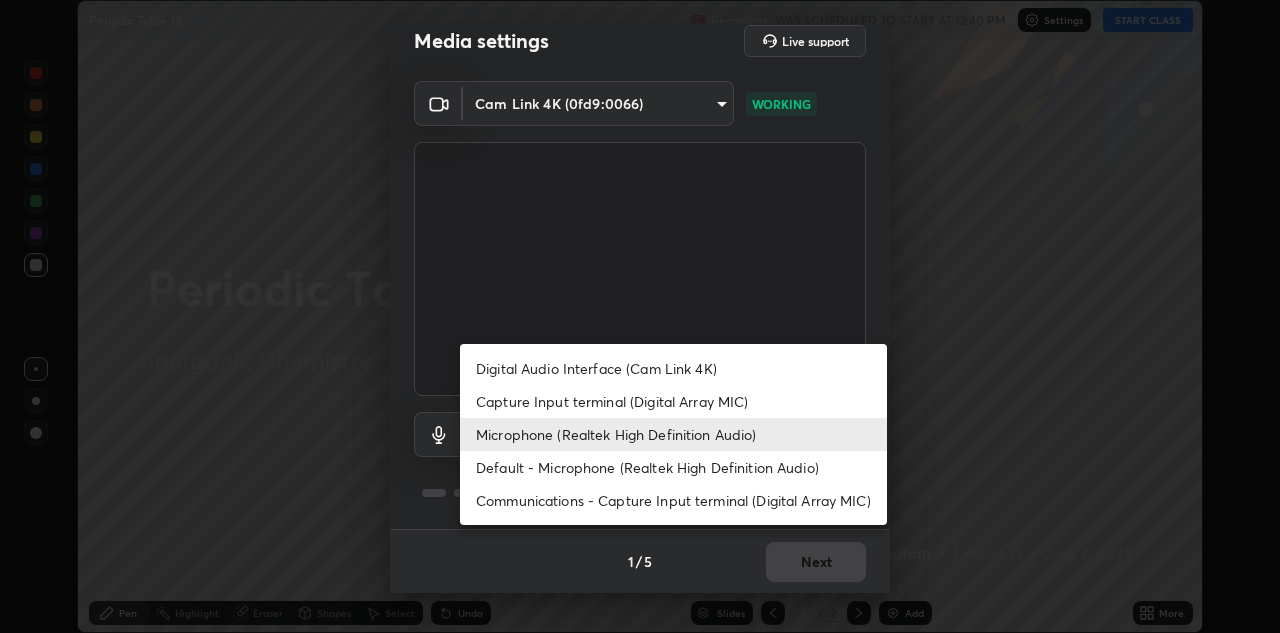 click on "Capture Input terminal (Digital Array MIC)" at bounding box center [673, 401] 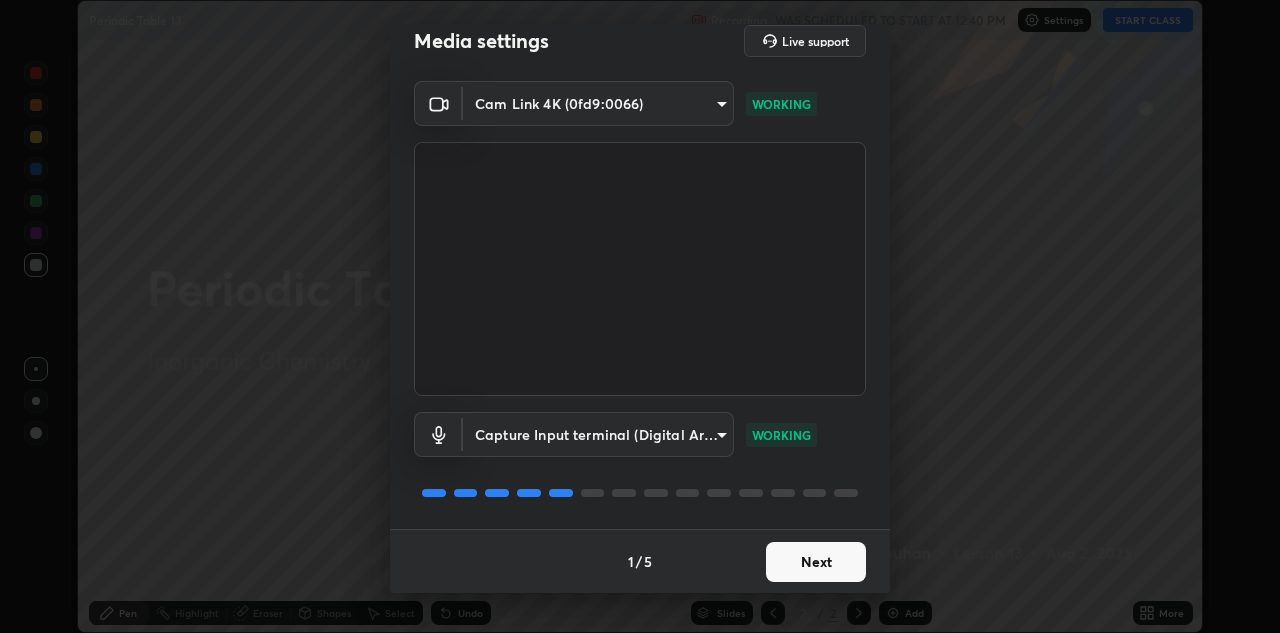 click on "Erase all Periodic Table 13 Recording WAS SCHEDULED TO START AT  12:40 PM Settings START CLASS Setting up your live class Periodic Table 13 • L13 of Inorganic Chemistry [FIRST] [LAST] Pen Highlight Eraser Shapes Select Undo Slides 2 / 2 Add More No doubts shared Encourage your learners to ask a doubt for better clarity Report an issue Reason for reporting Buffering Chat not working Audio - Video sync issue Educator video quality low ​ Attach an image Report Media settings Live support Cam Link 4K (0fd9:0066) [HASH] WORKING Capture Input terminal (Digital Array MIC) [HASH] WORKING 1 / 5 Next" at bounding box center (640, 316) 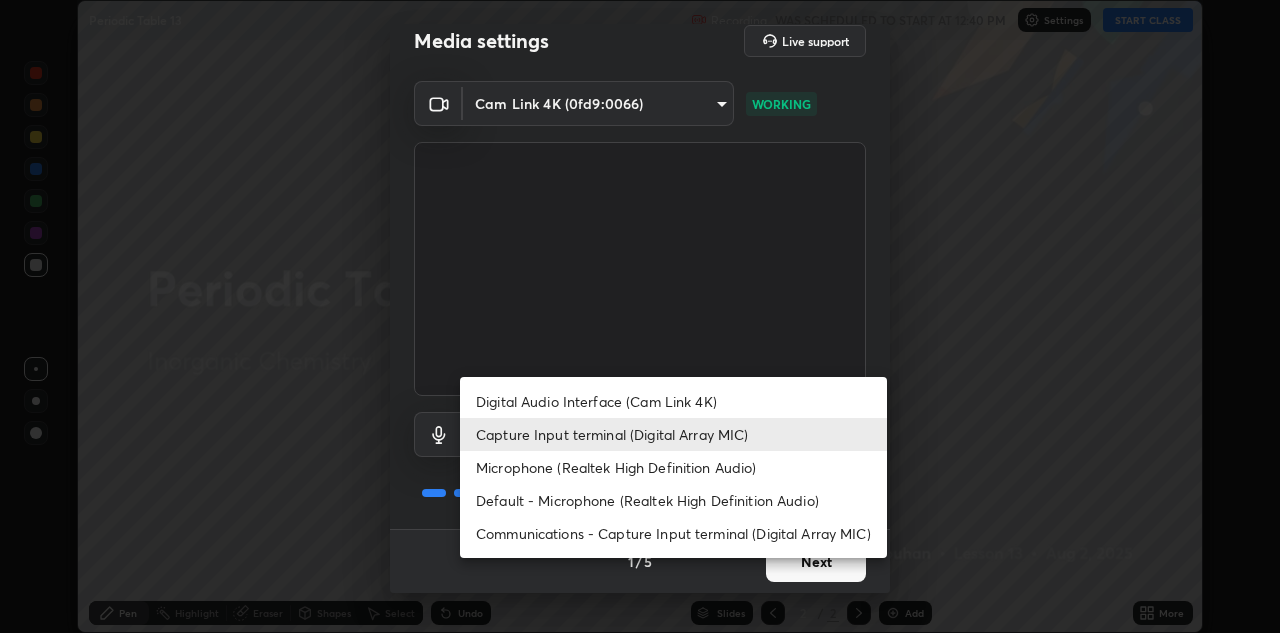 click on "Microphone (Realtek High Definition Audio)" at bounding box center (673, 467) 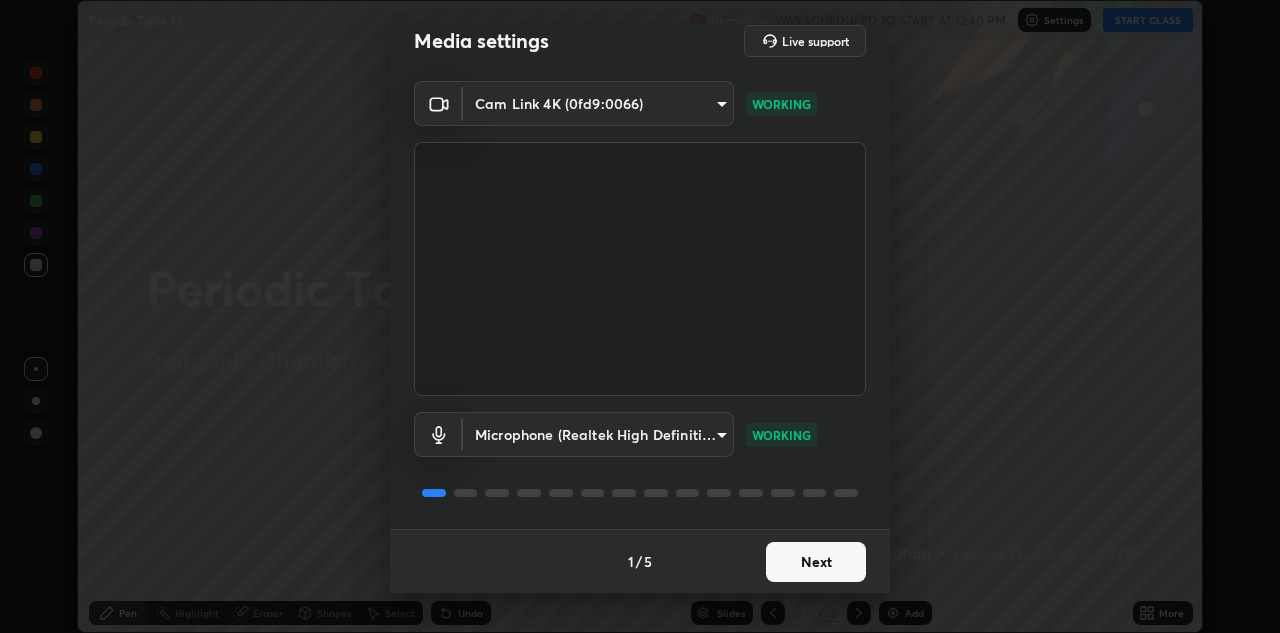 click on "Next" at bounding box center (816, 562) 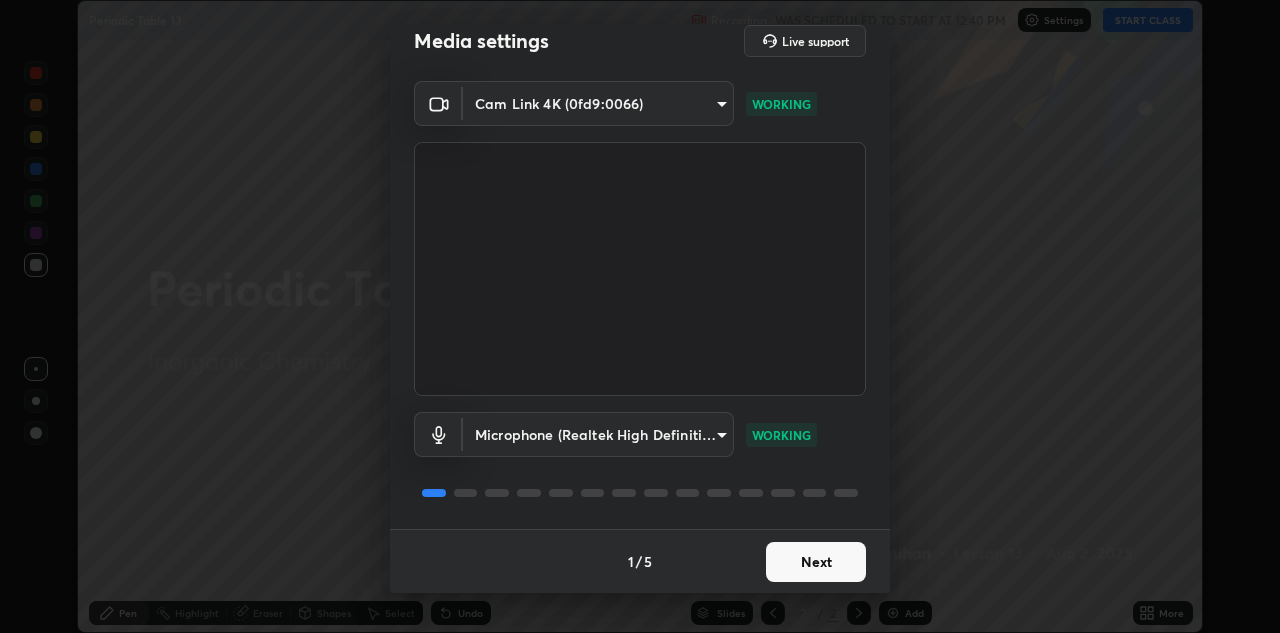 scroll, scrollTop: 0, scrollLeft: 0, axis: both 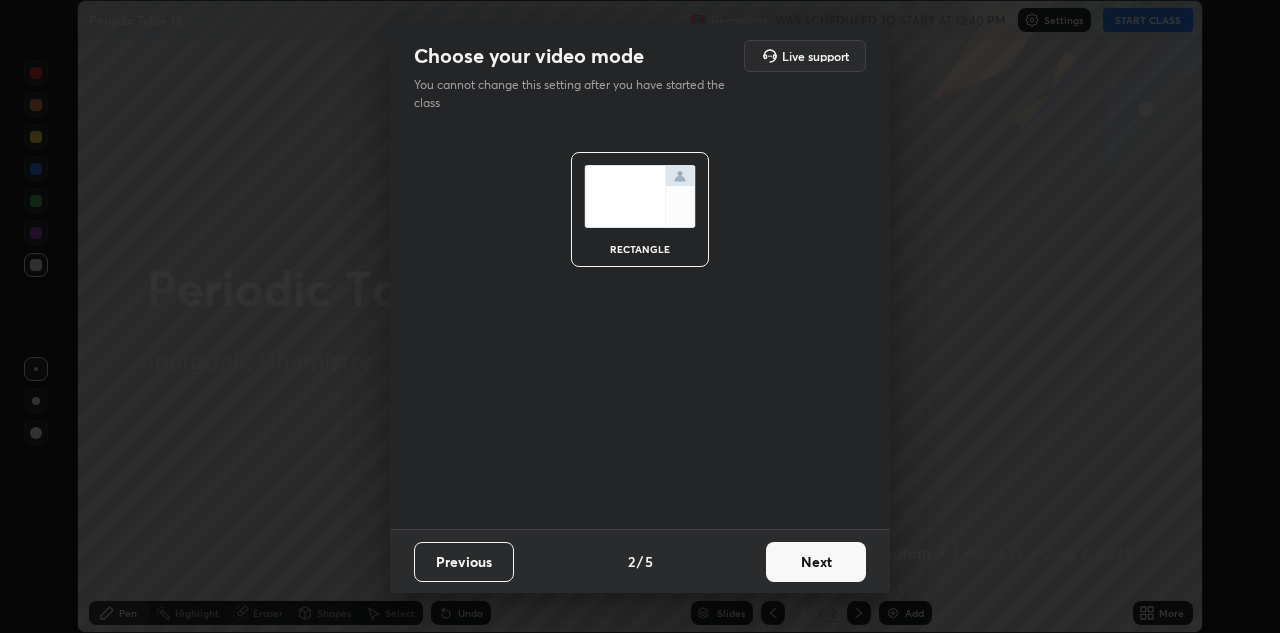click on "Next" at bounding box center [816, 562] 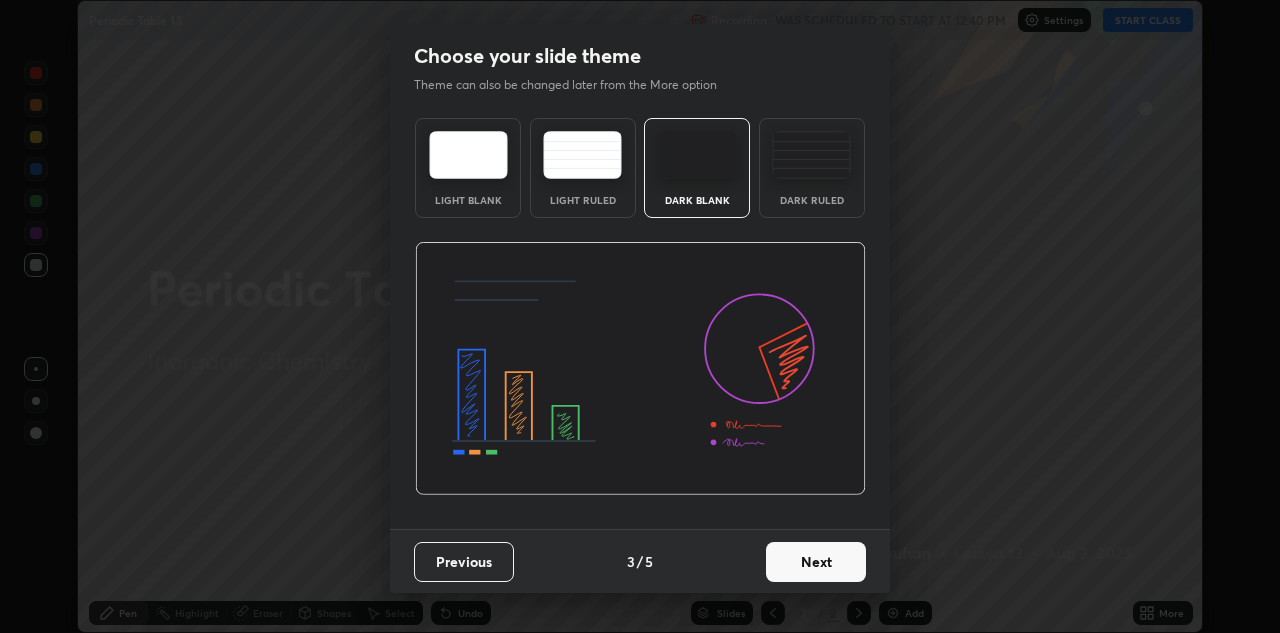 click on "Next" at bounding box center (816, 562) 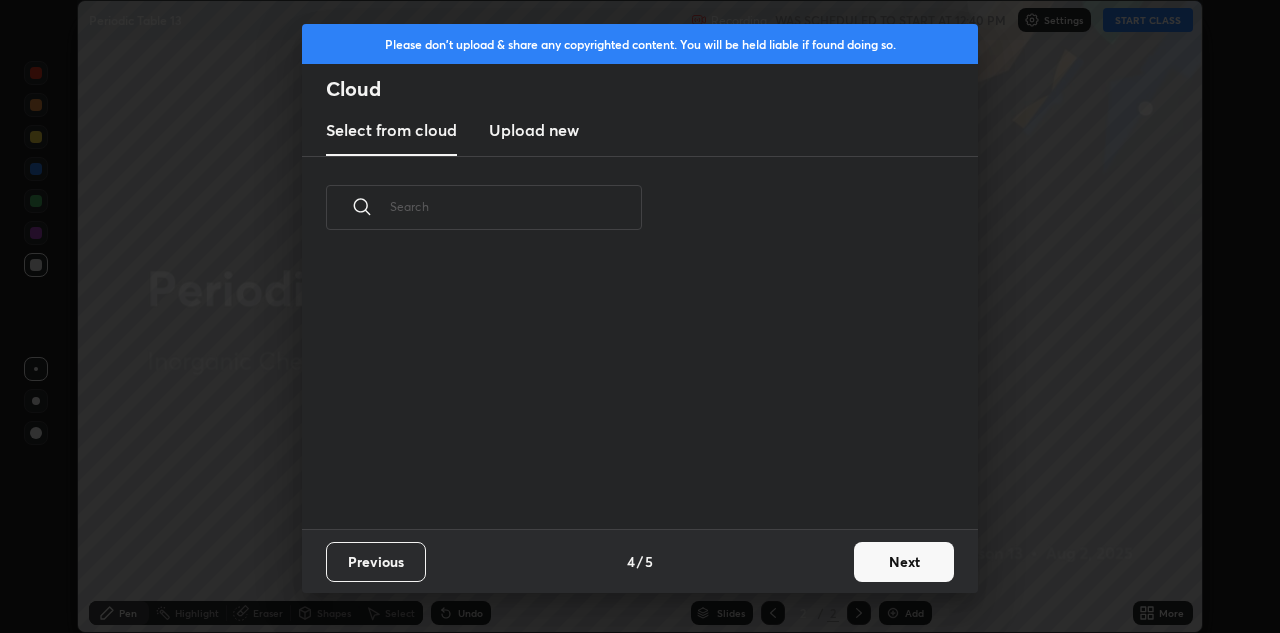 click on "Next" at bounding box center [904, 562] 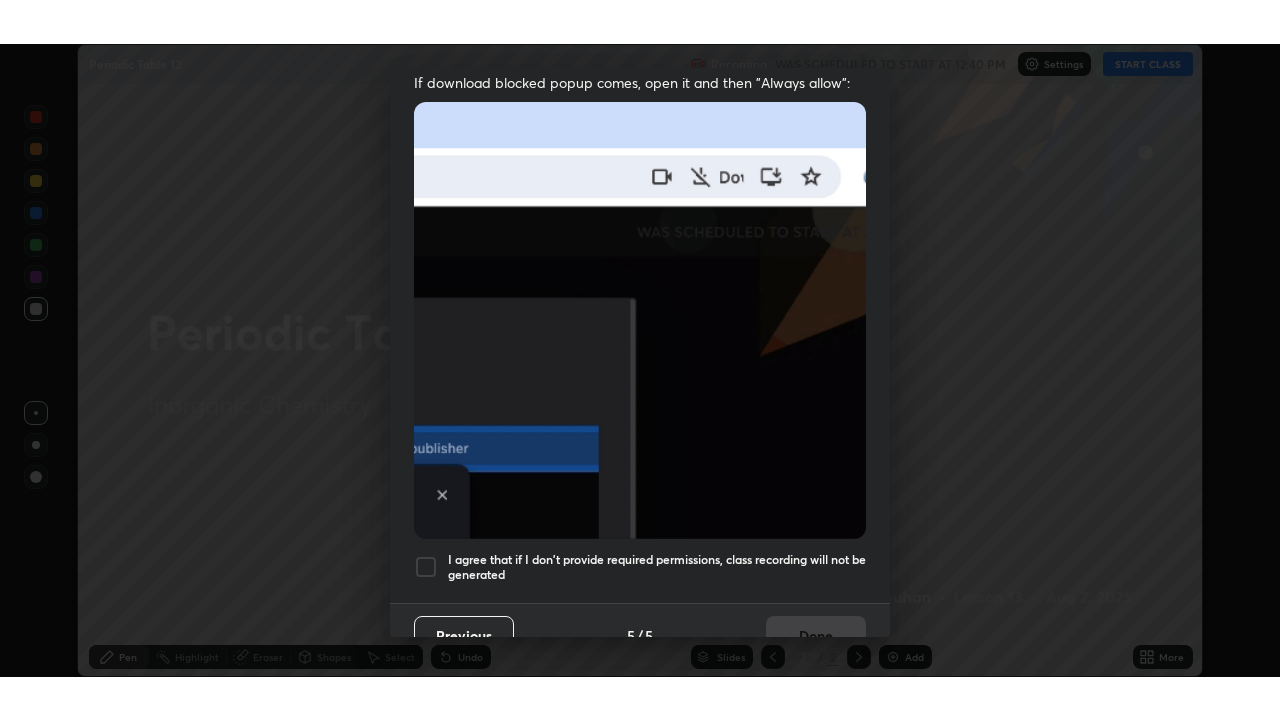scroll, scrollTop: 431, scrollLeft: 0, axis: vertical 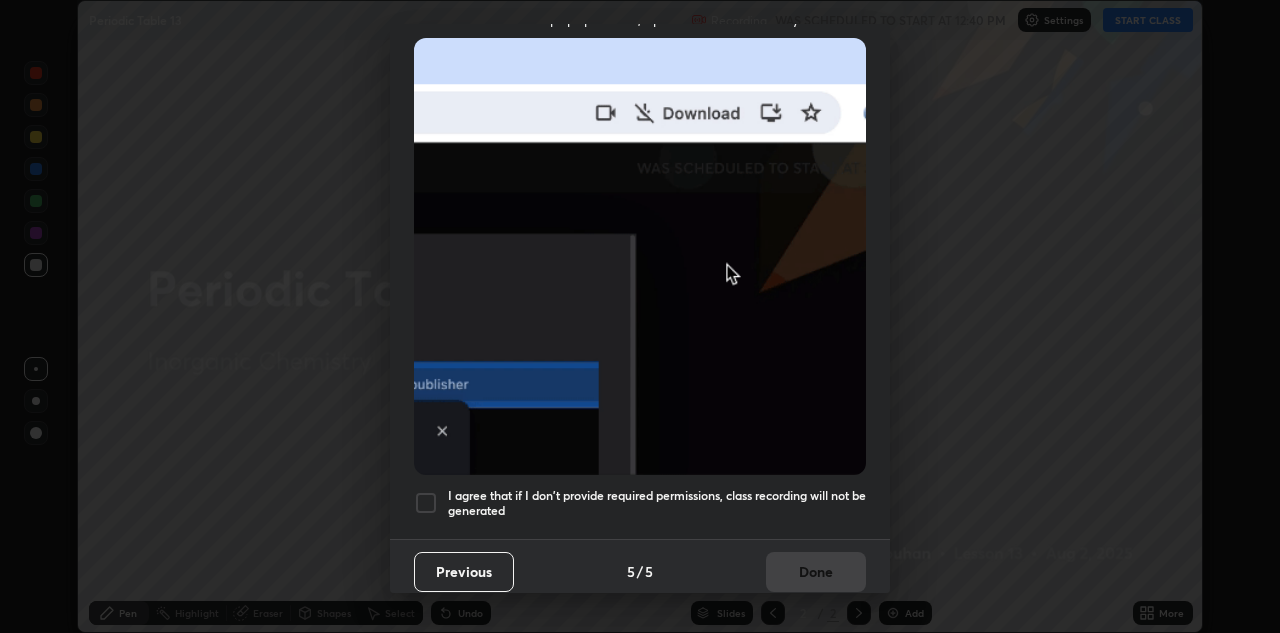 click at bounding box center (426, 503) 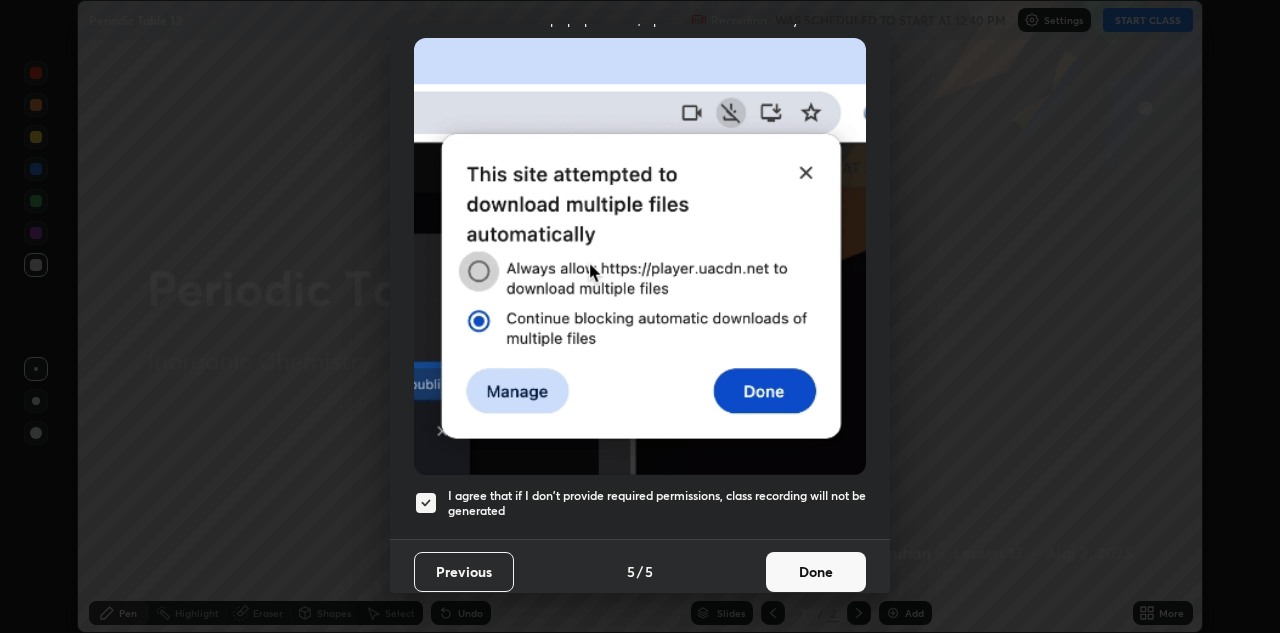 click on "Done" at bounding box center [816, 572] 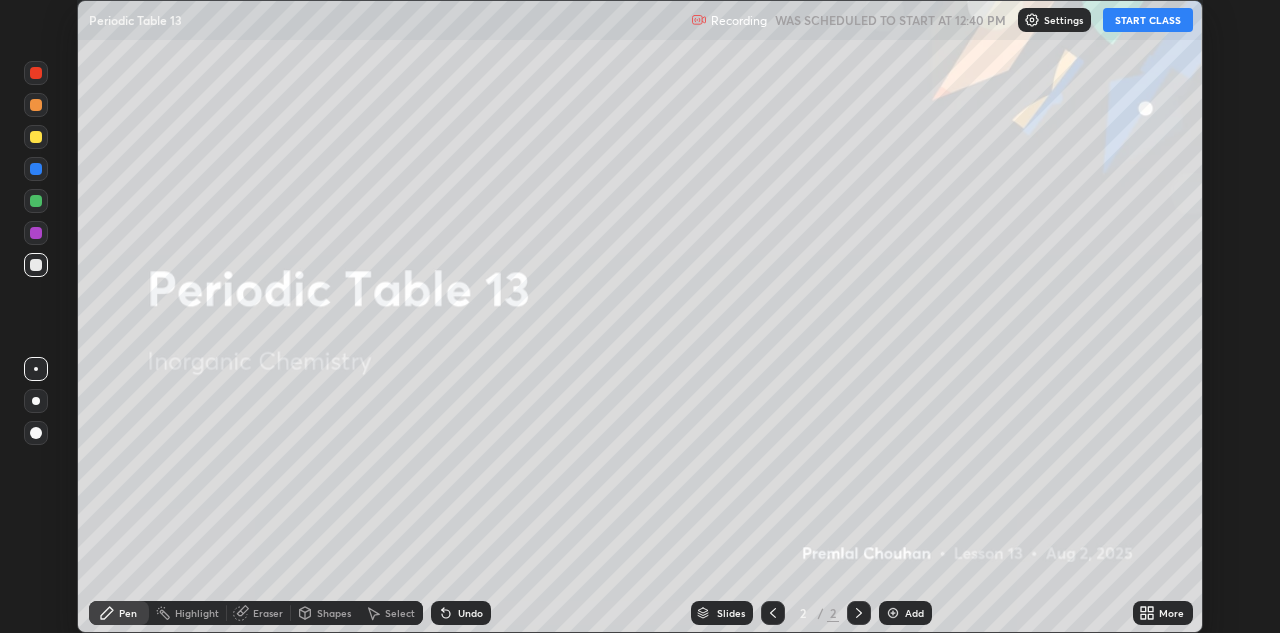 click at bounding box center [893, 613] 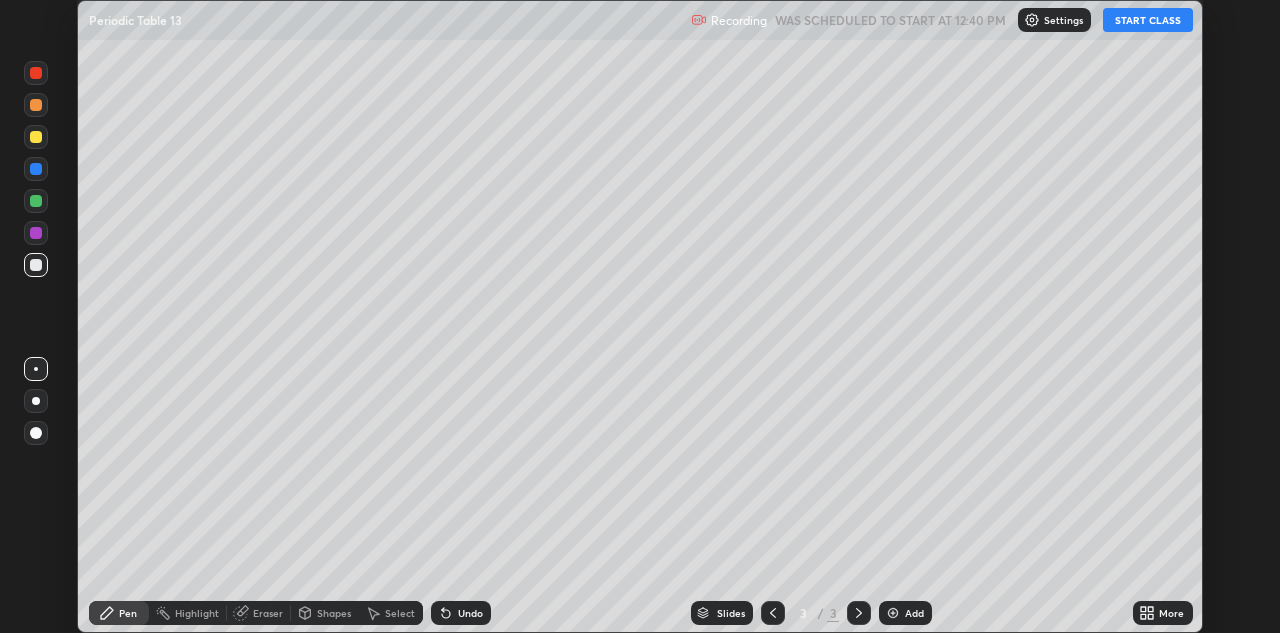 click on "START CLASS" at bounding box center (1148, 20) 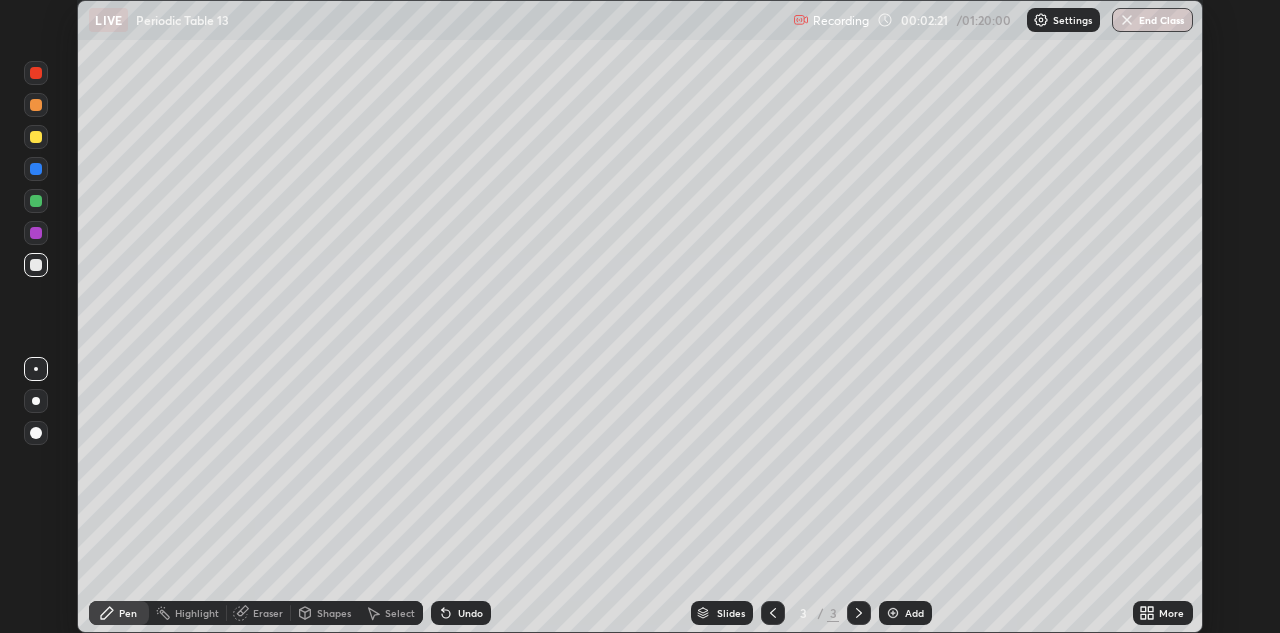 click at bounding box center (893, 613) 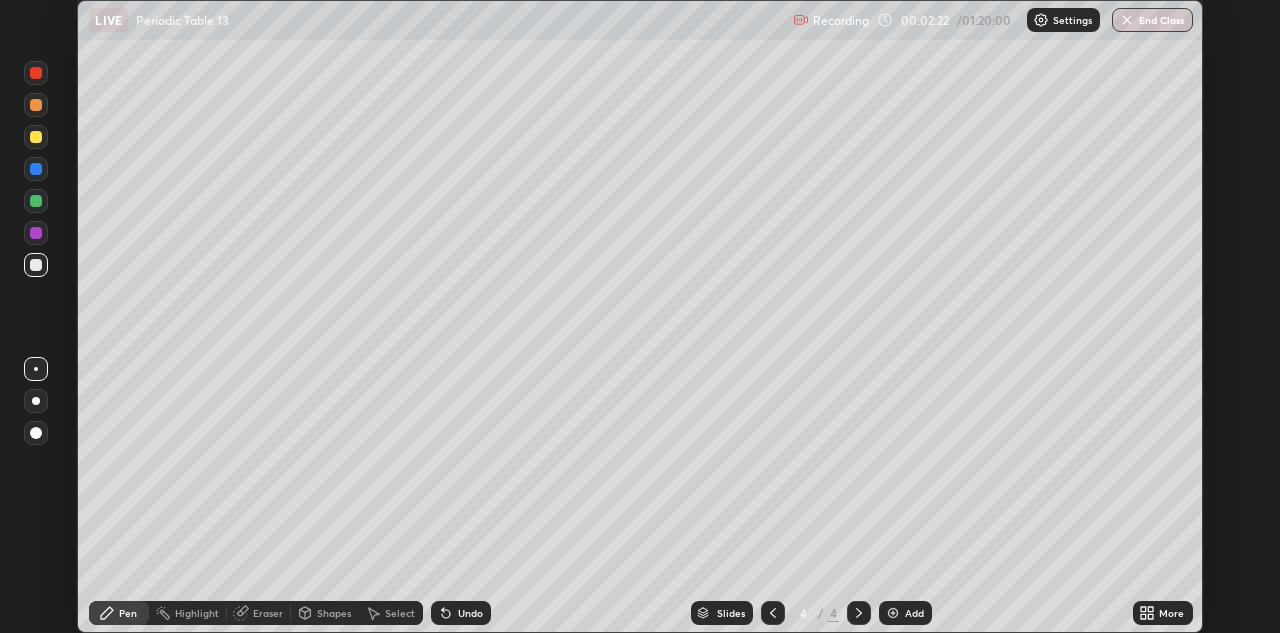 click at bounding box center (893, 613) 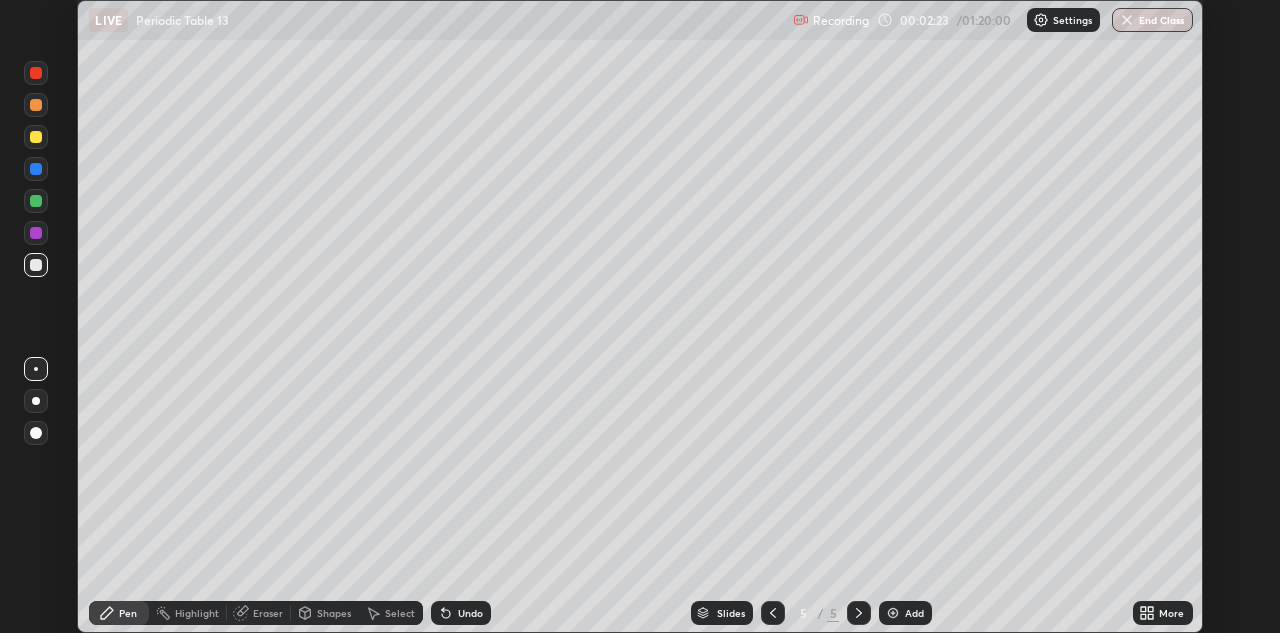 click 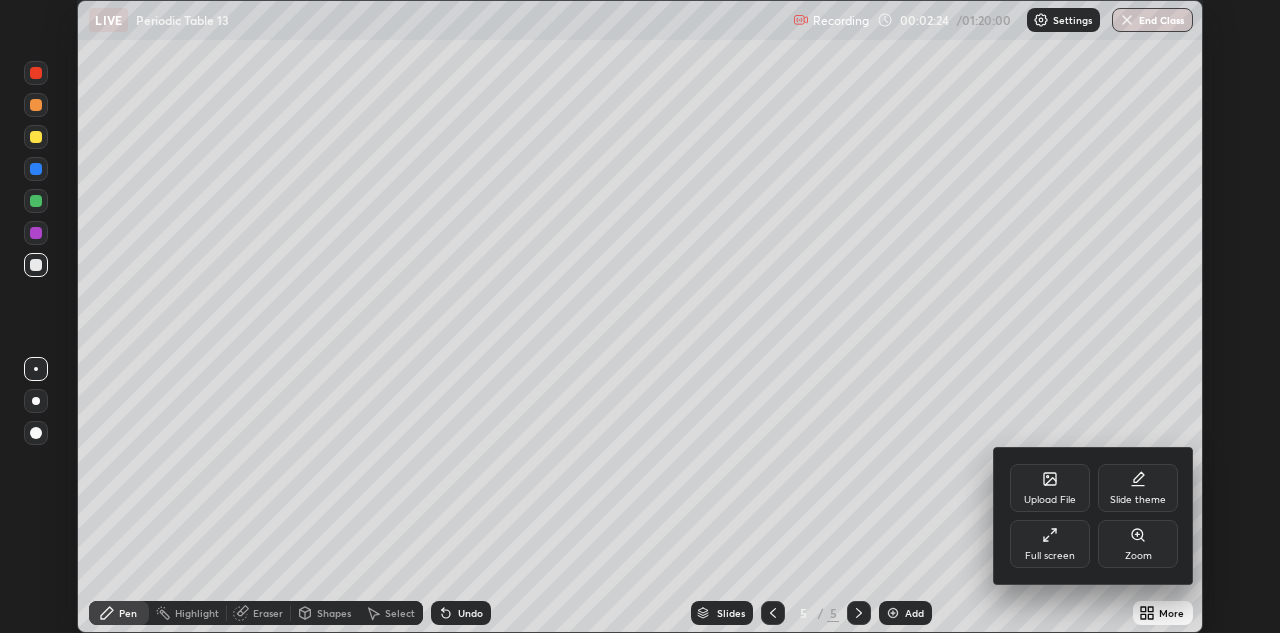 click 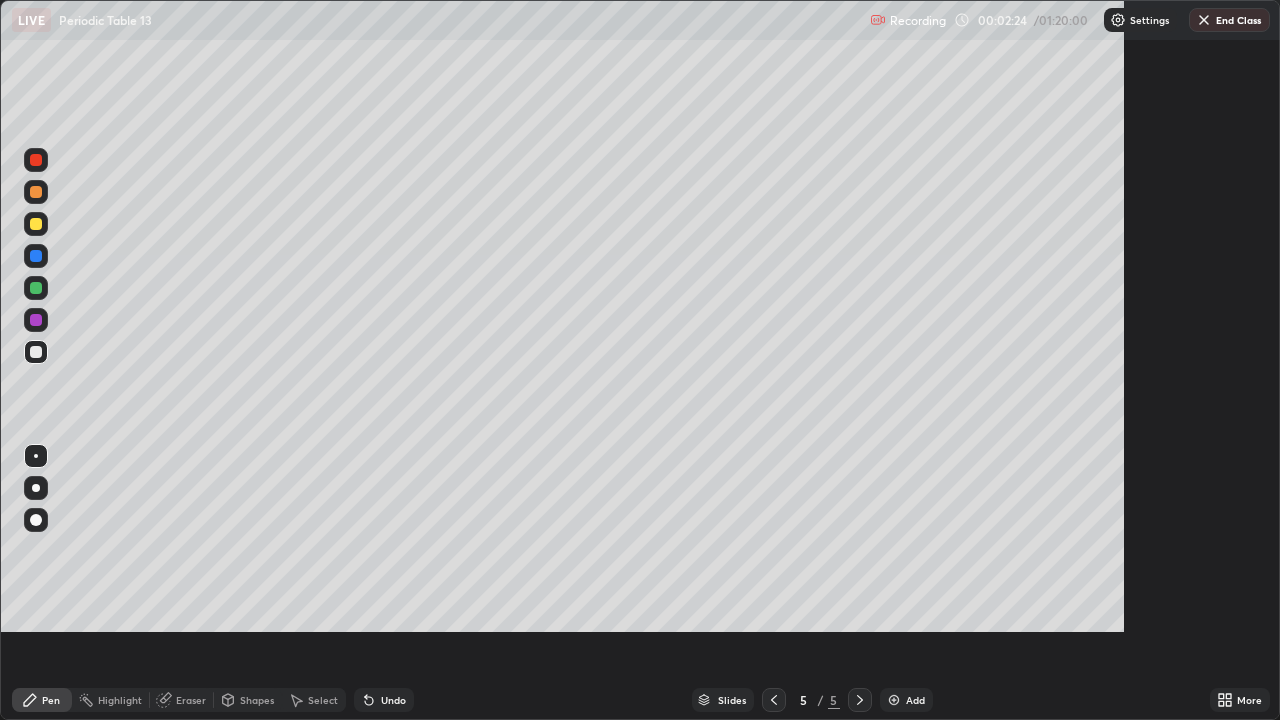 scroll, scrollTop: 99280, scrollLeft: 98720, axis: both 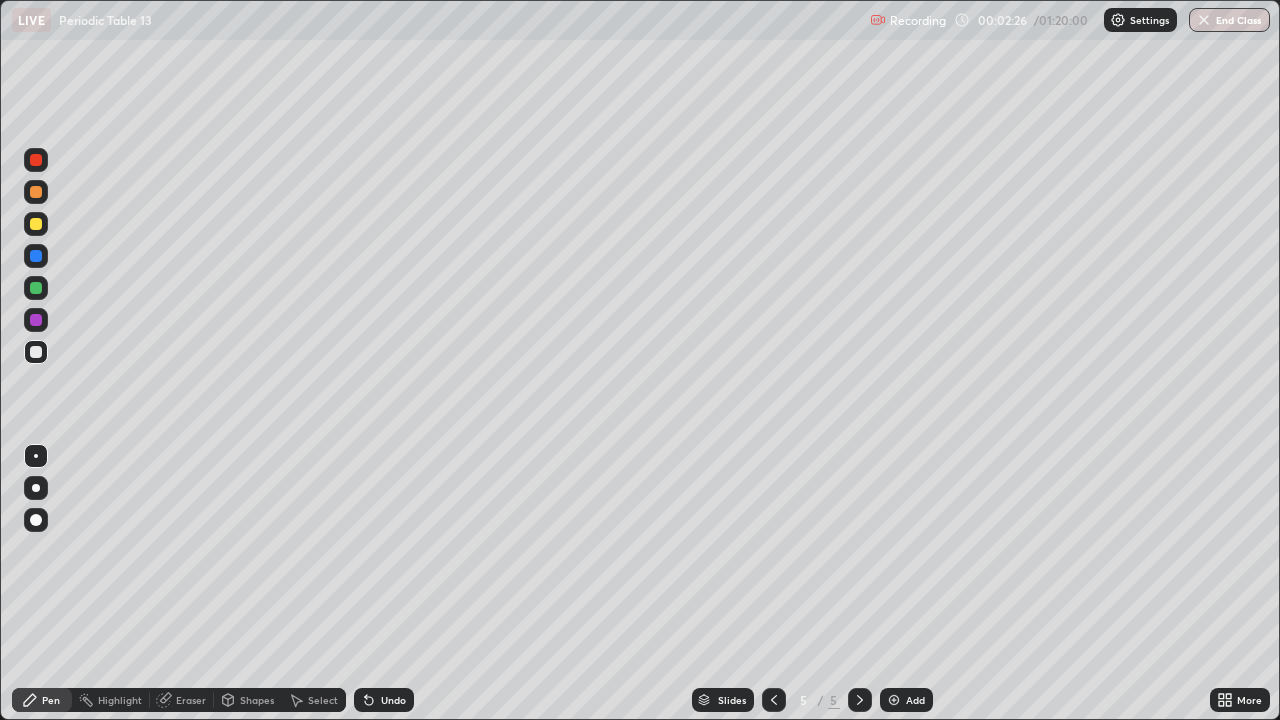 click at bounding box center [36, 192] 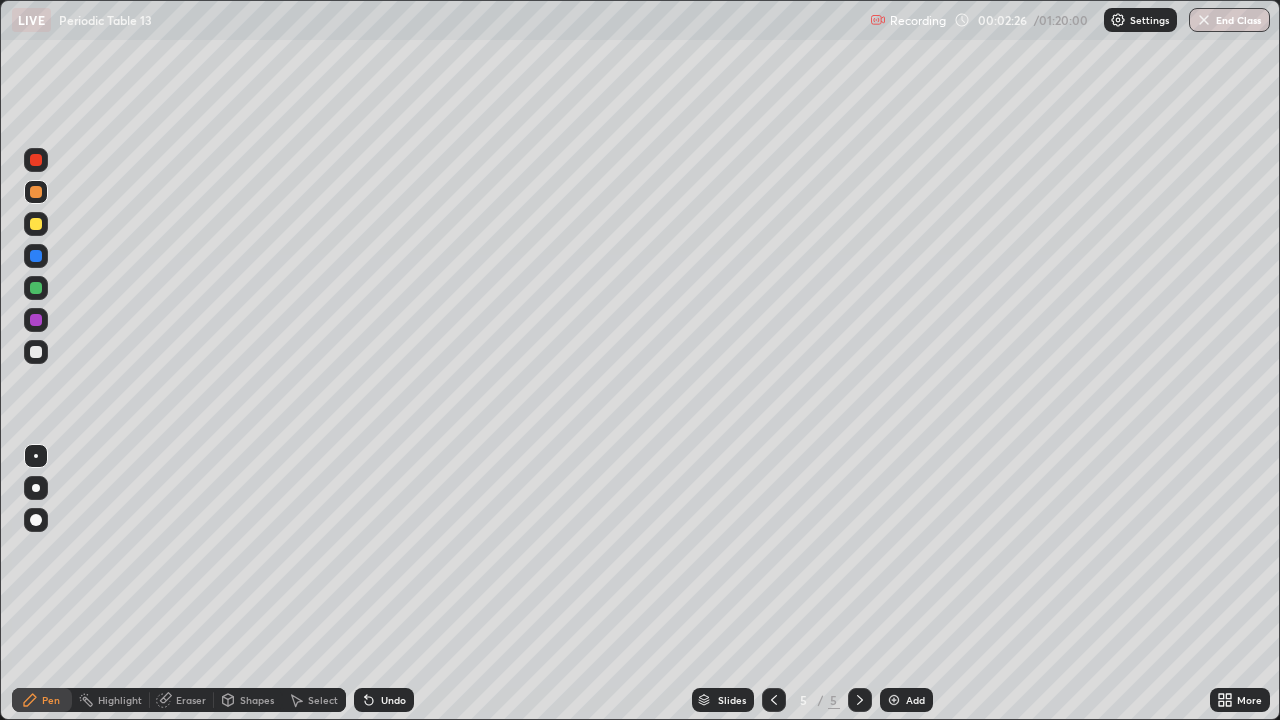 click at bounding box center (36, 192) 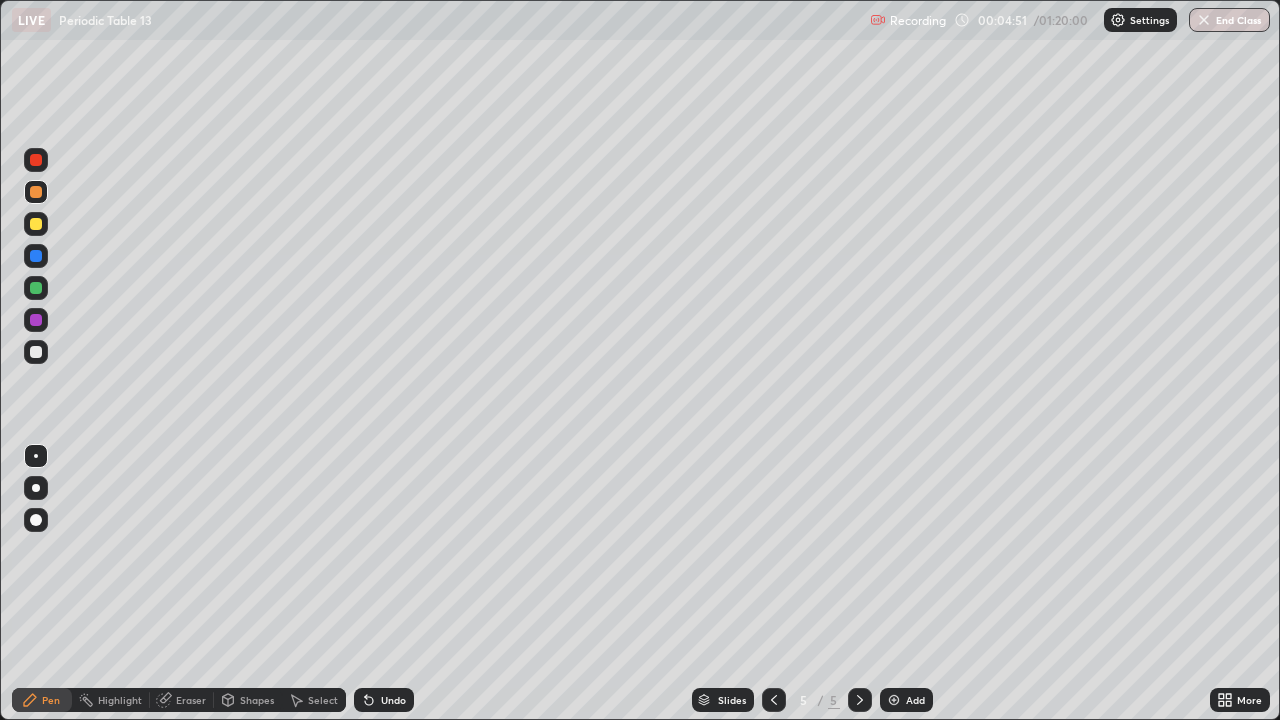 click at bounding box center [36, 224] 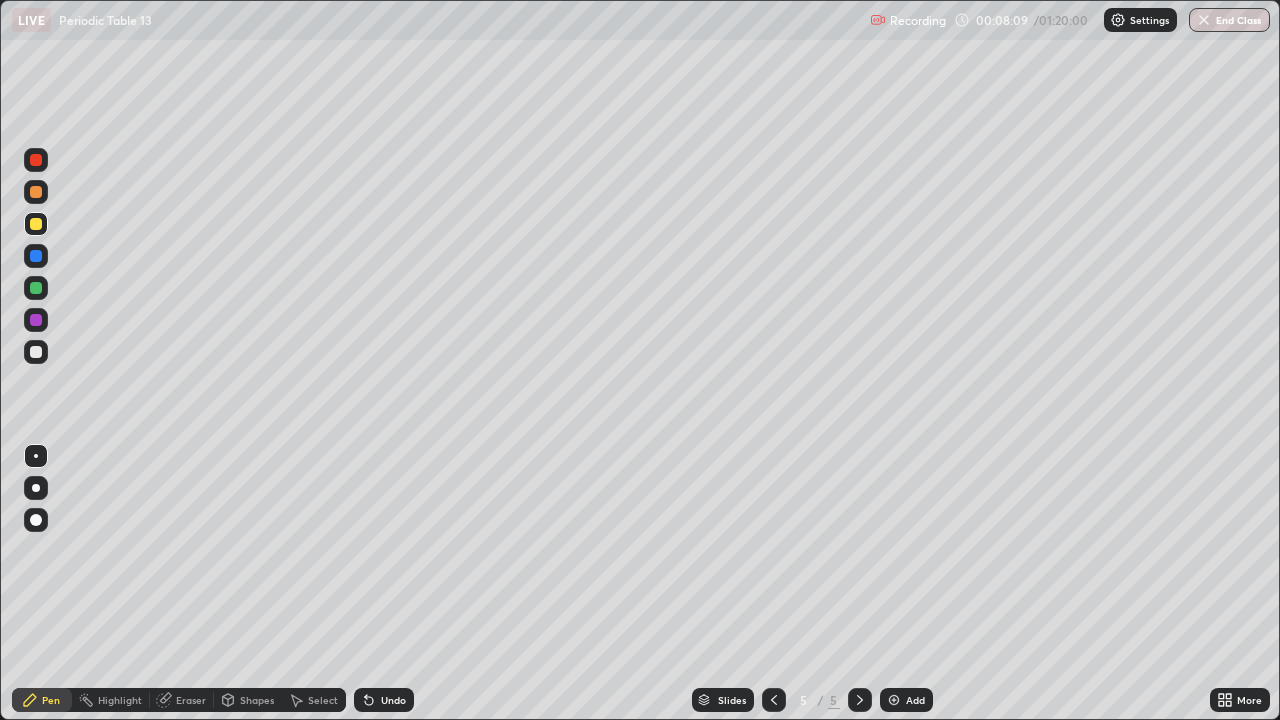 click at bounding box center (36, 288) 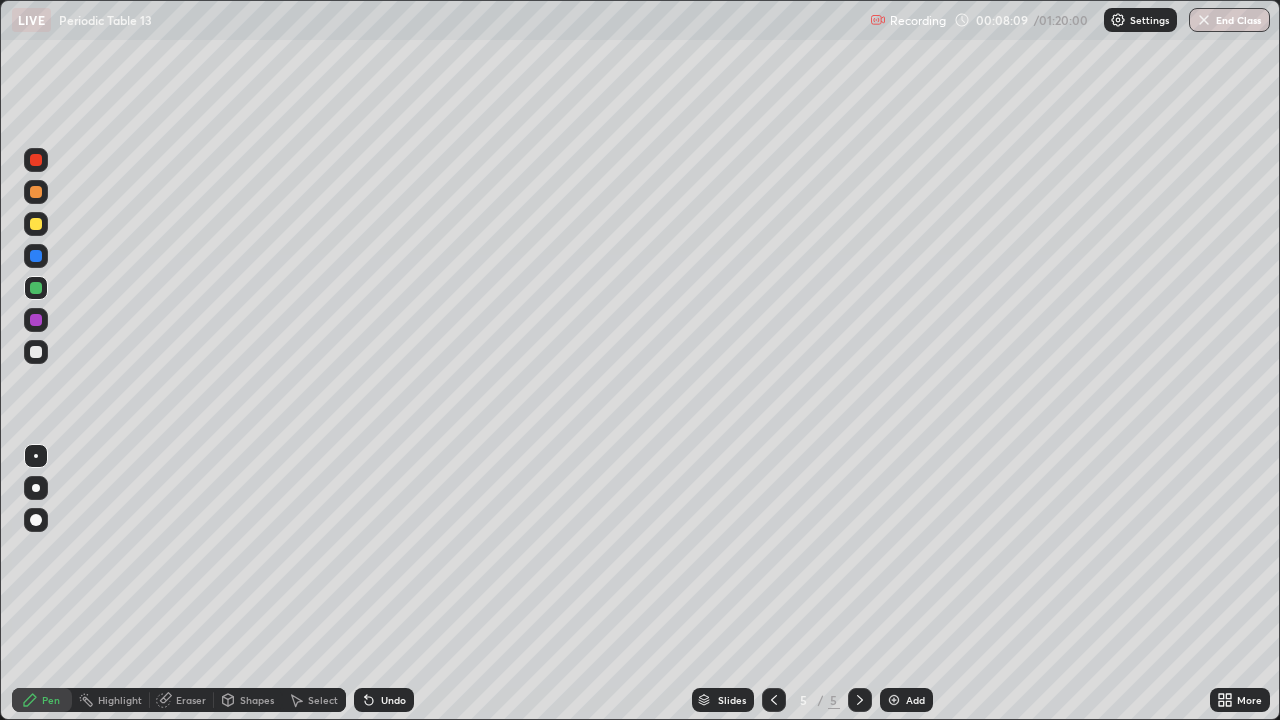 click at bounding box center (36, 288) 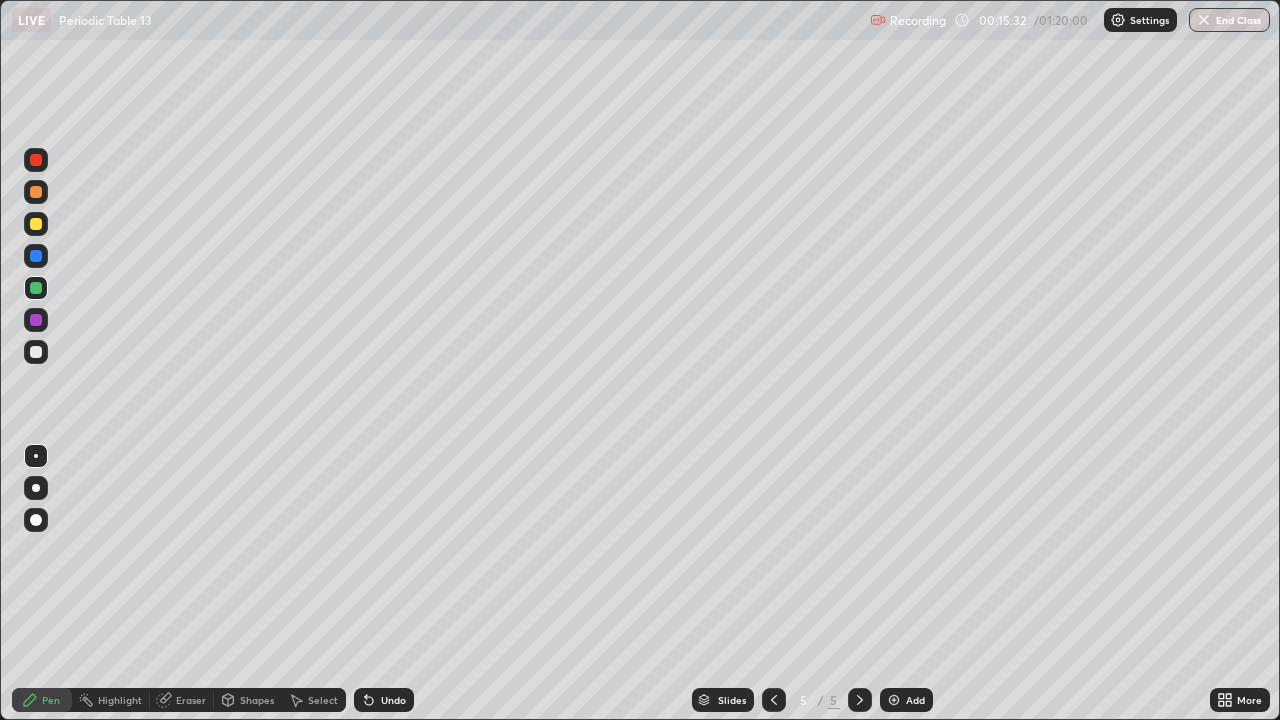 click at bounding box center [894, 700] 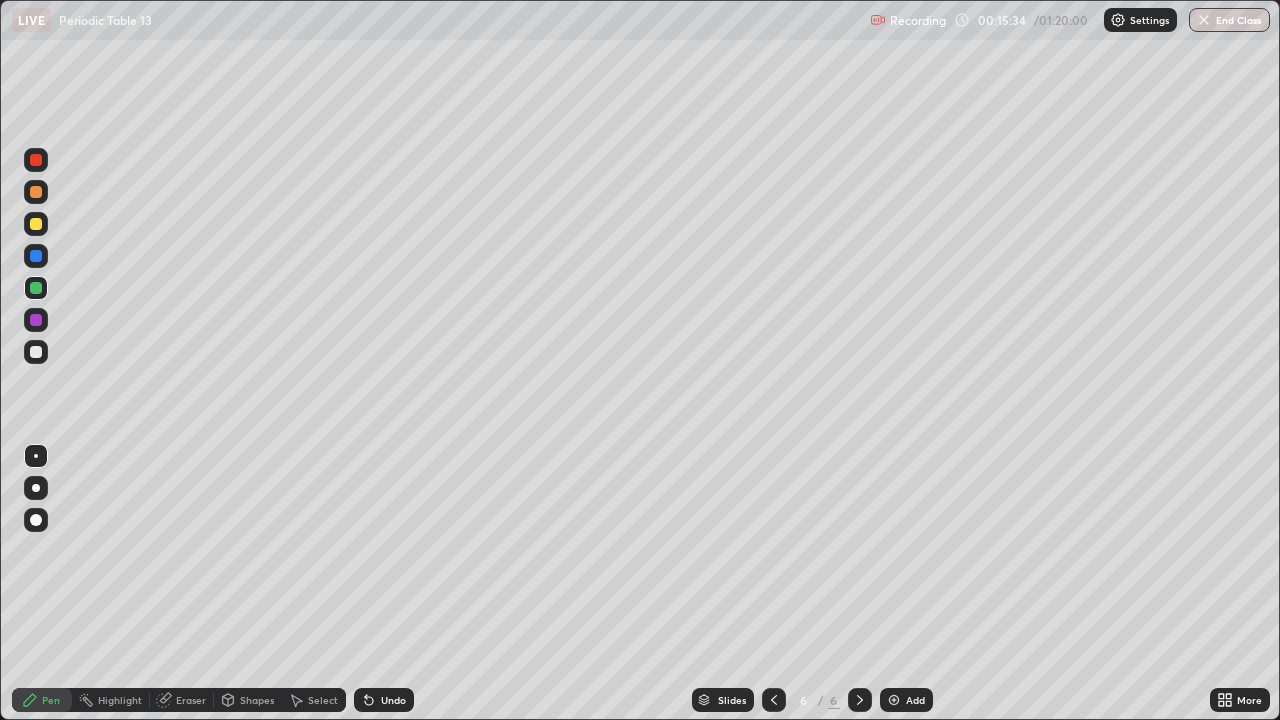 click at bounding box center (36, 224) 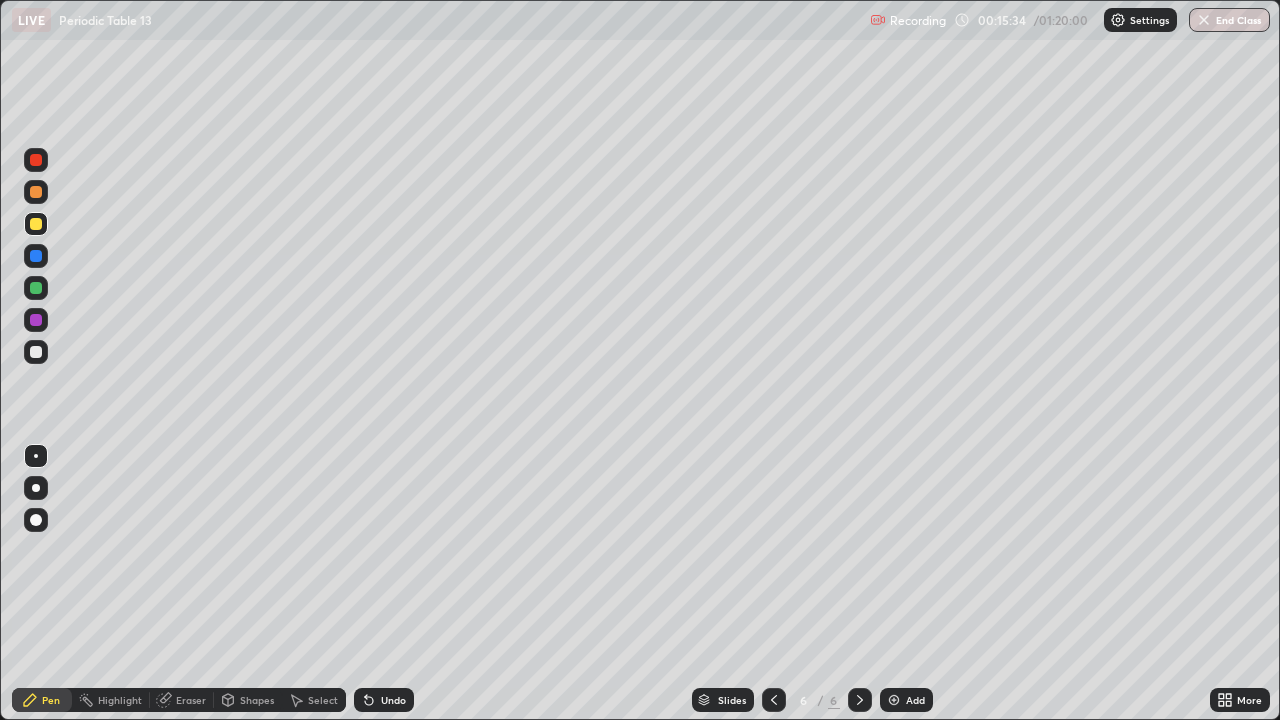 click at bounding box center [36, 224] 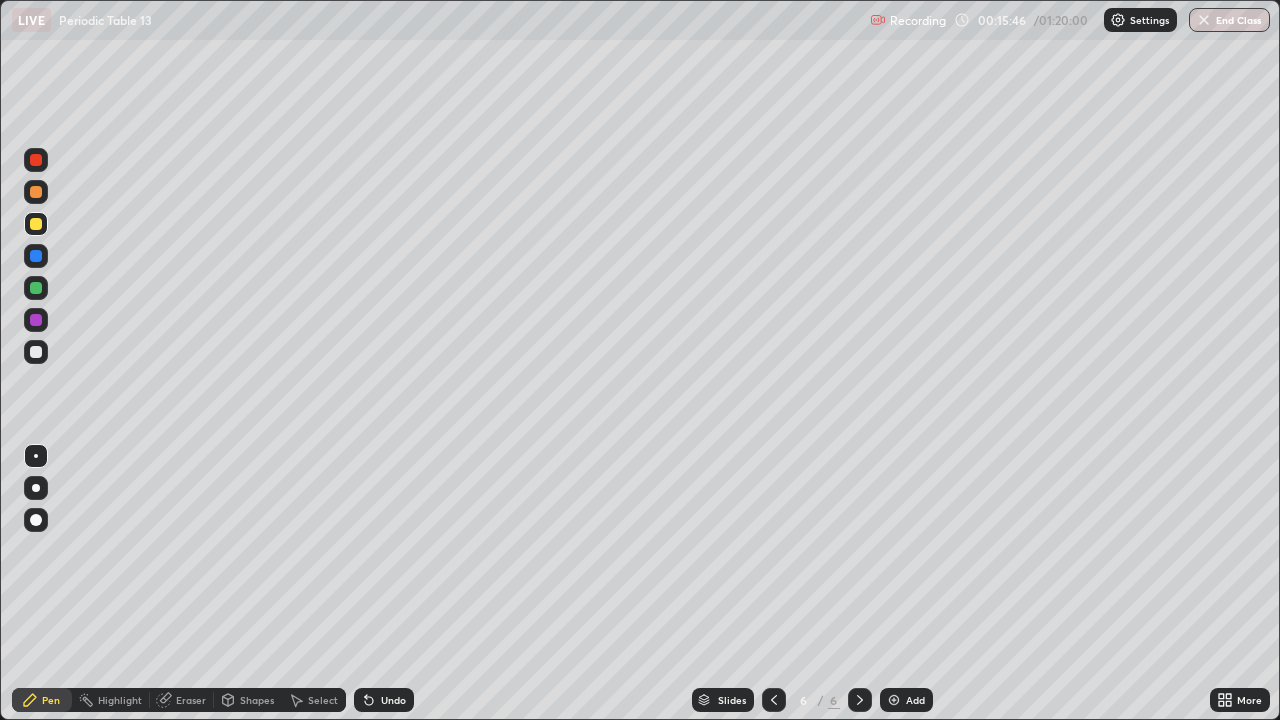 click at bounding box center (36, 192) 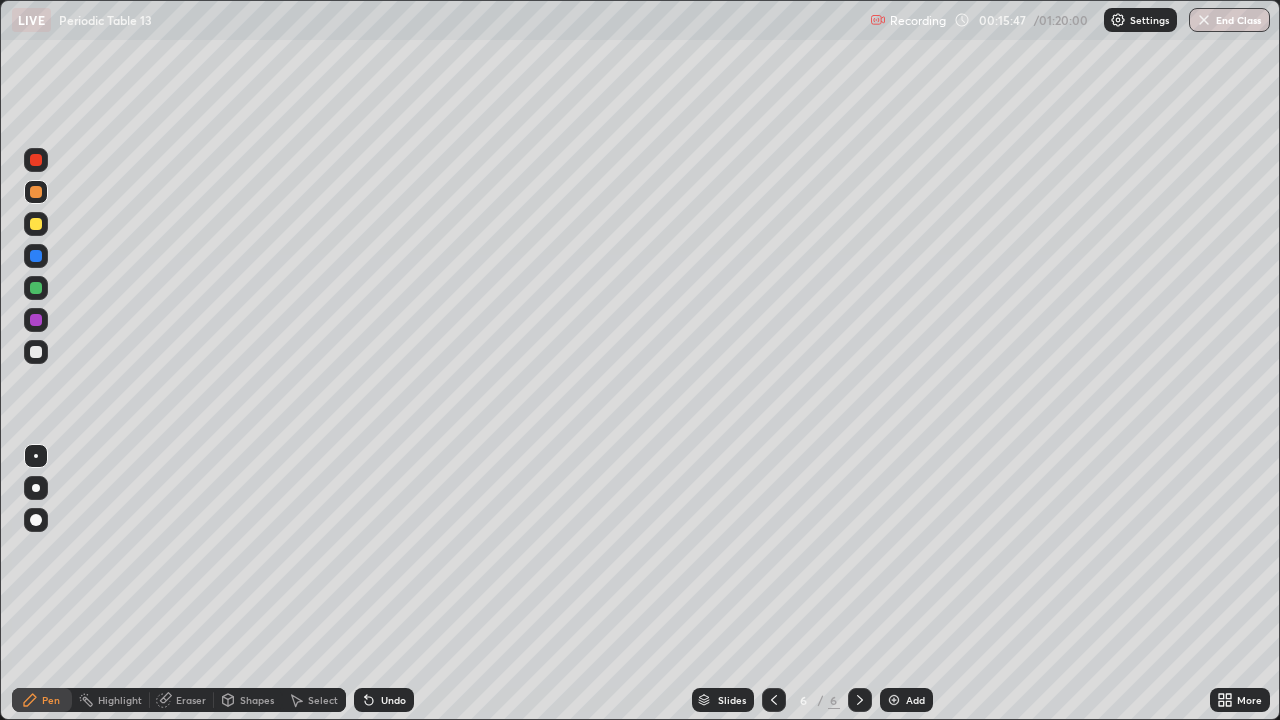 click at bounding box center (36, 192) 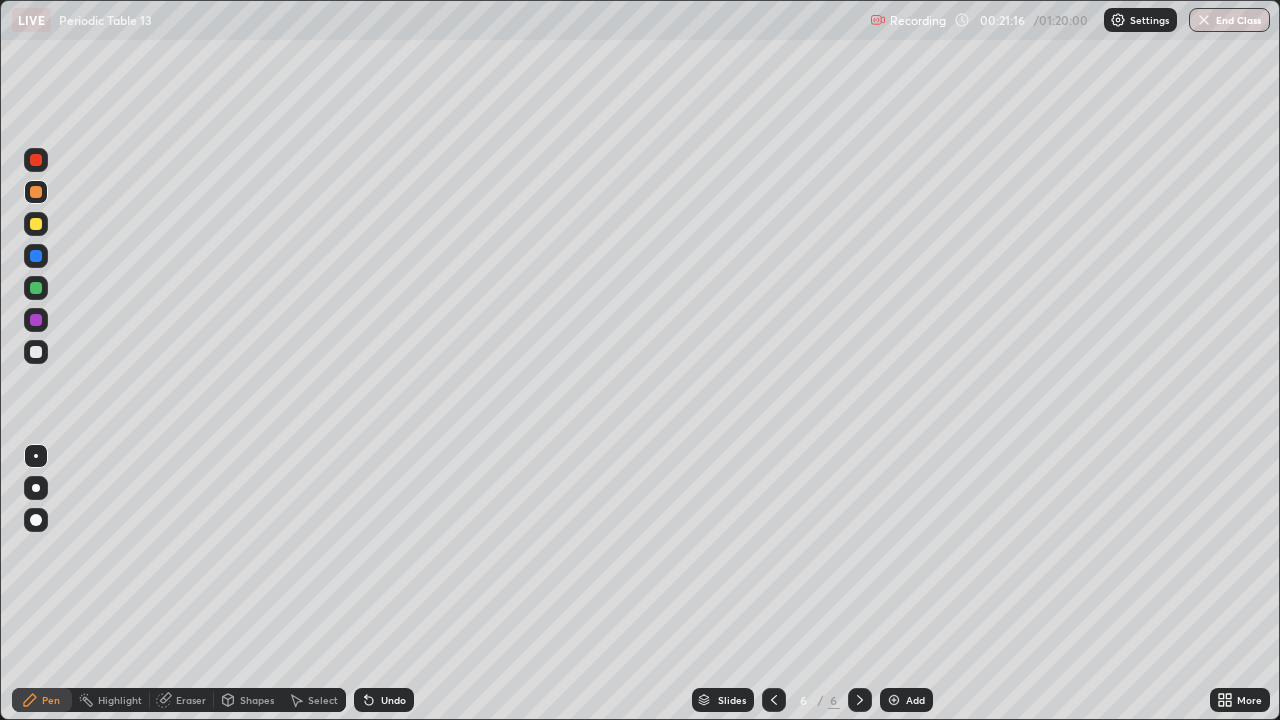 click at bounding box center [36, 224] 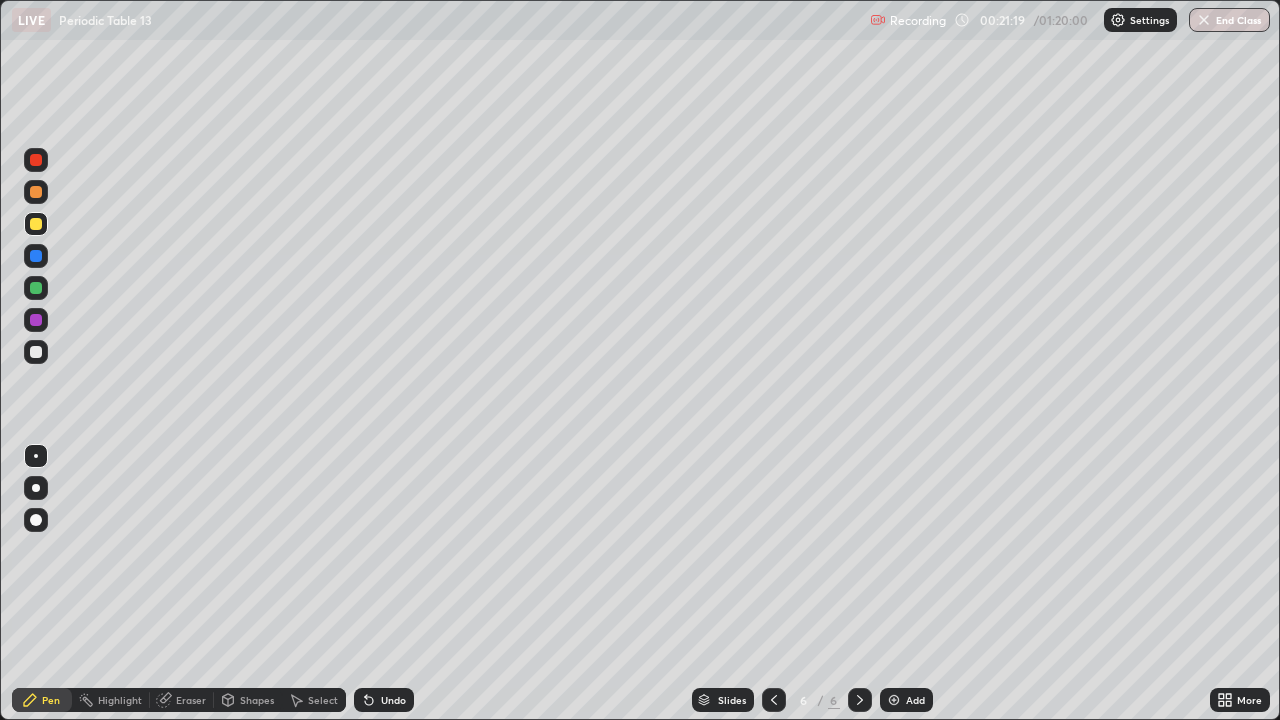 click at bounding box center (36, 288) 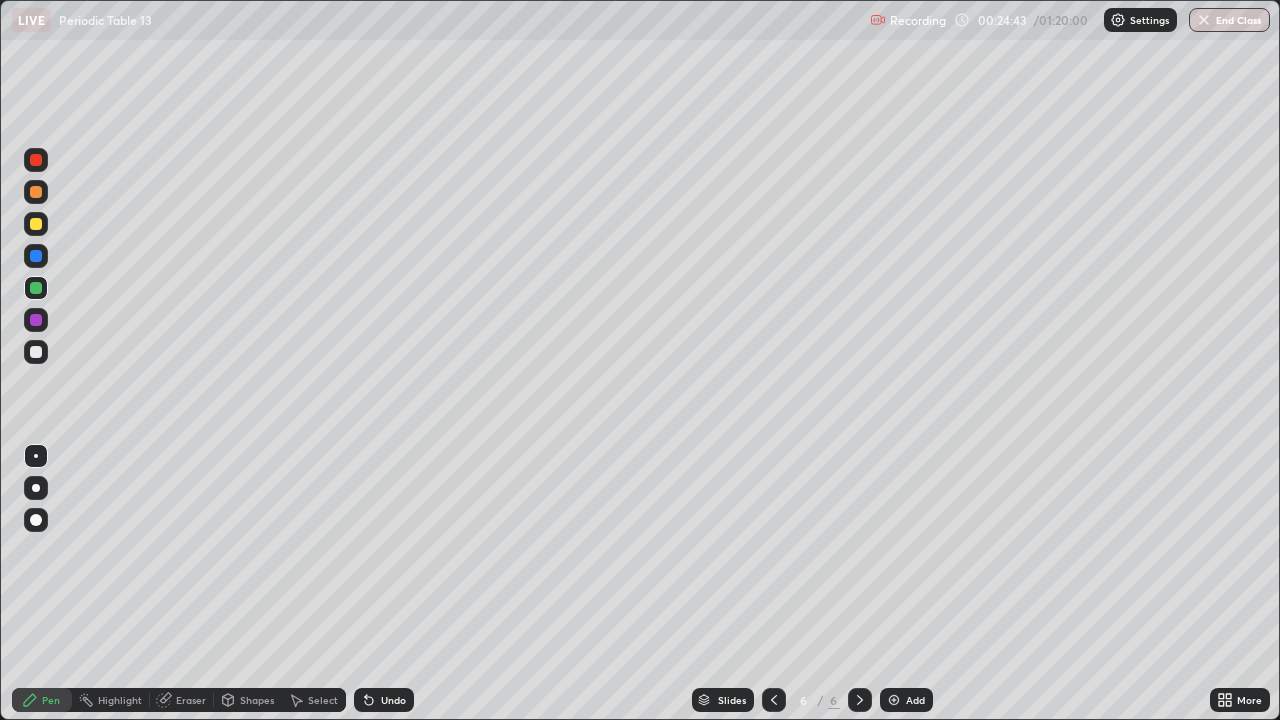 click on "Eraser" at bounding box center (191, 700) 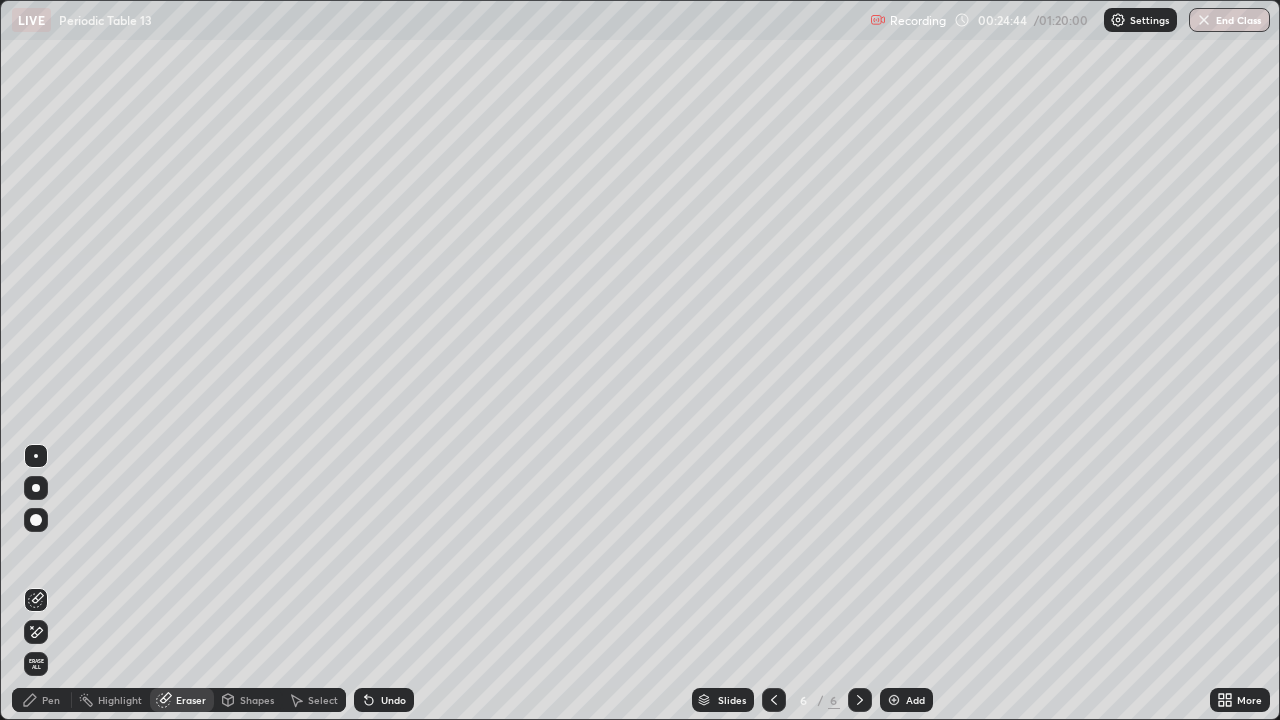 click on "Pen" at bounding box center [42, 700] 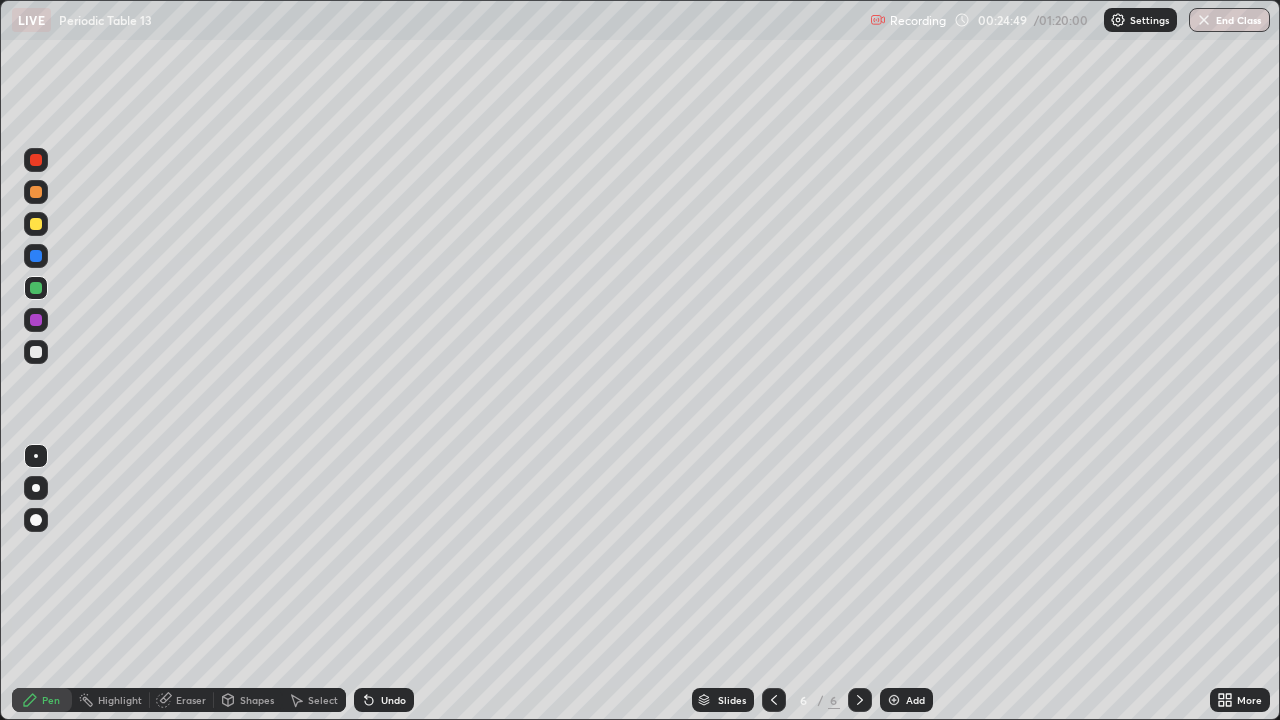 click at bounding box center [36, 224] 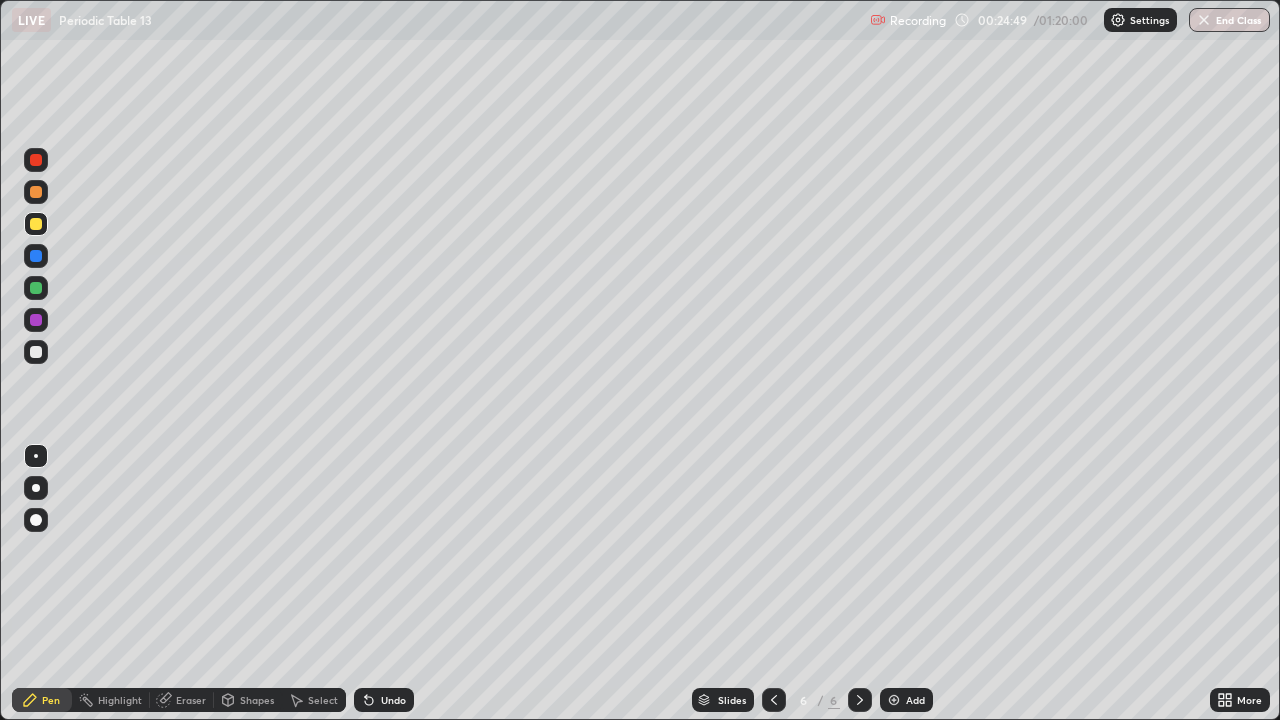click at bounding box center (36, 224) 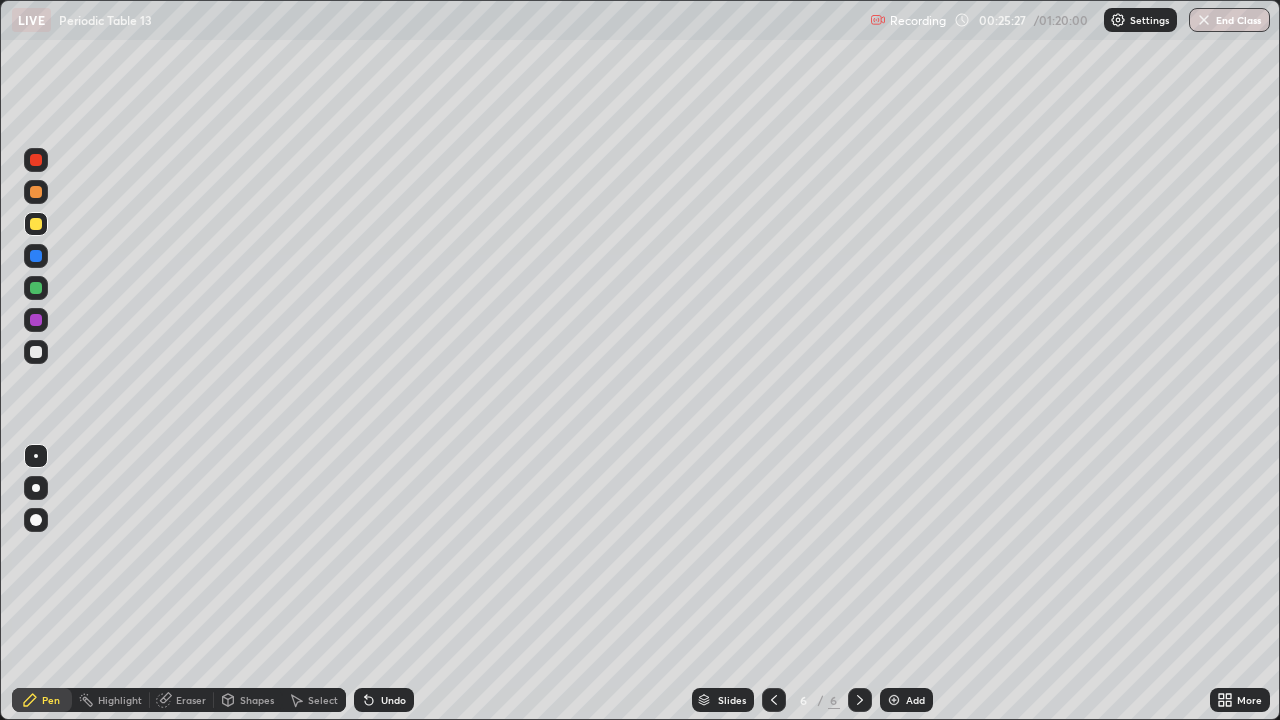 click at bounding box center [36, 352] 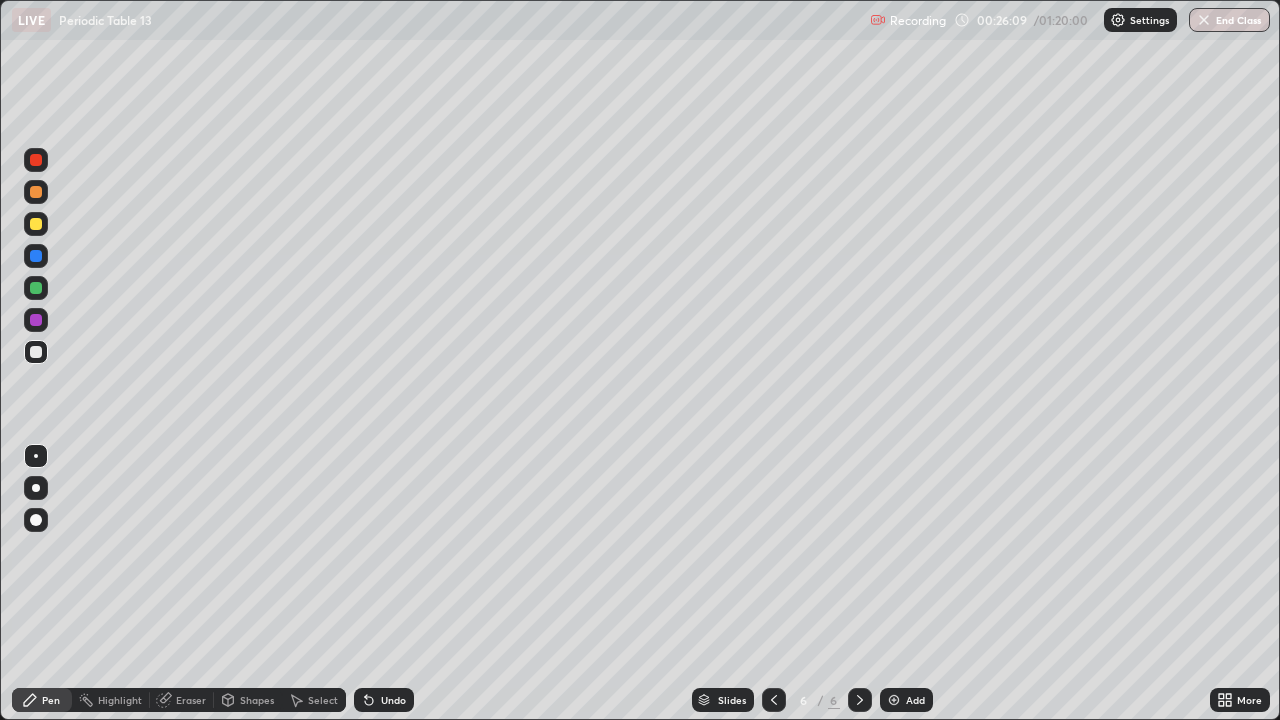 click at bounding box center [36, 224] 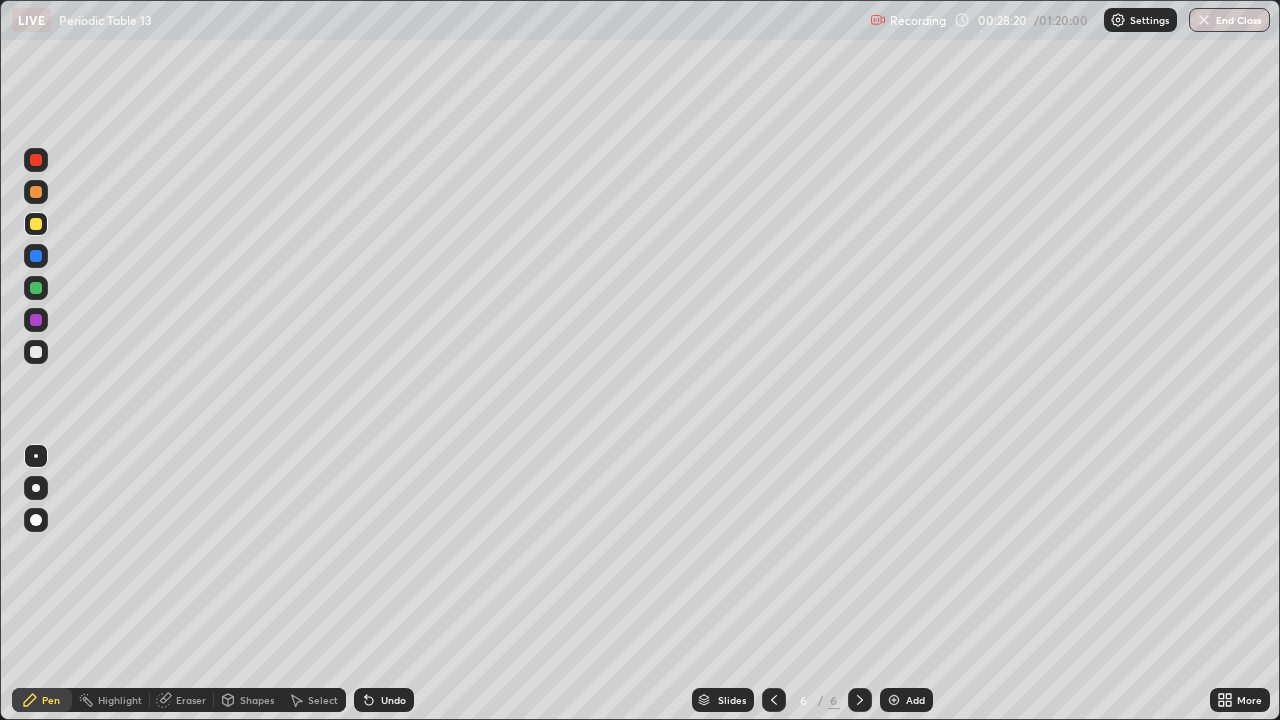 click at bounding box center [36, 320] 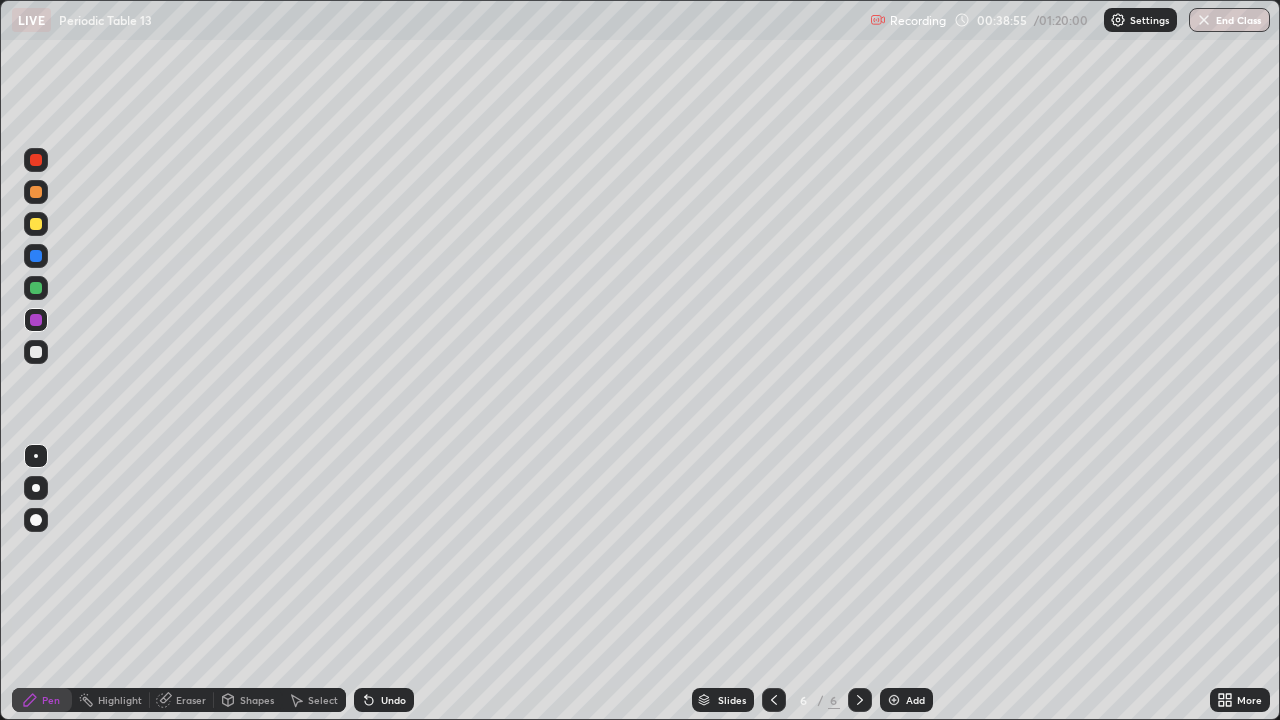 click at bounding box center (894, 700) 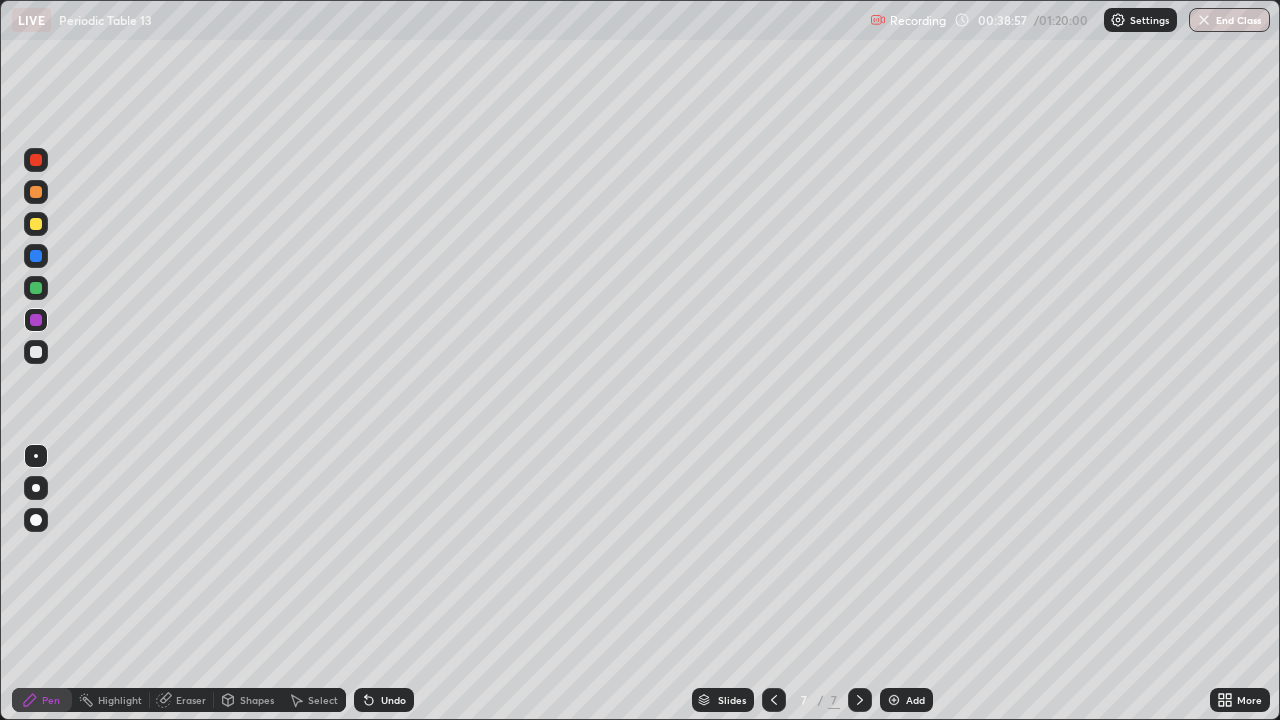 click at bounding box center [36, 224] 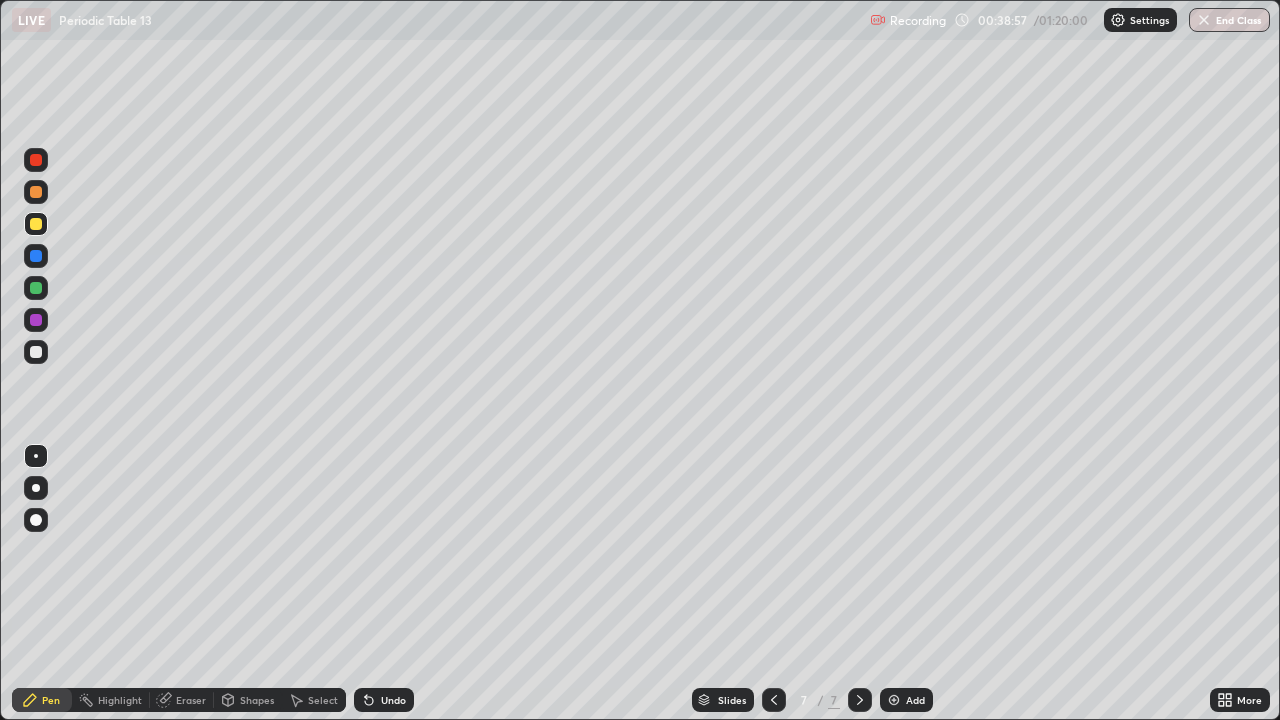 click at bounding box center [36, 224] 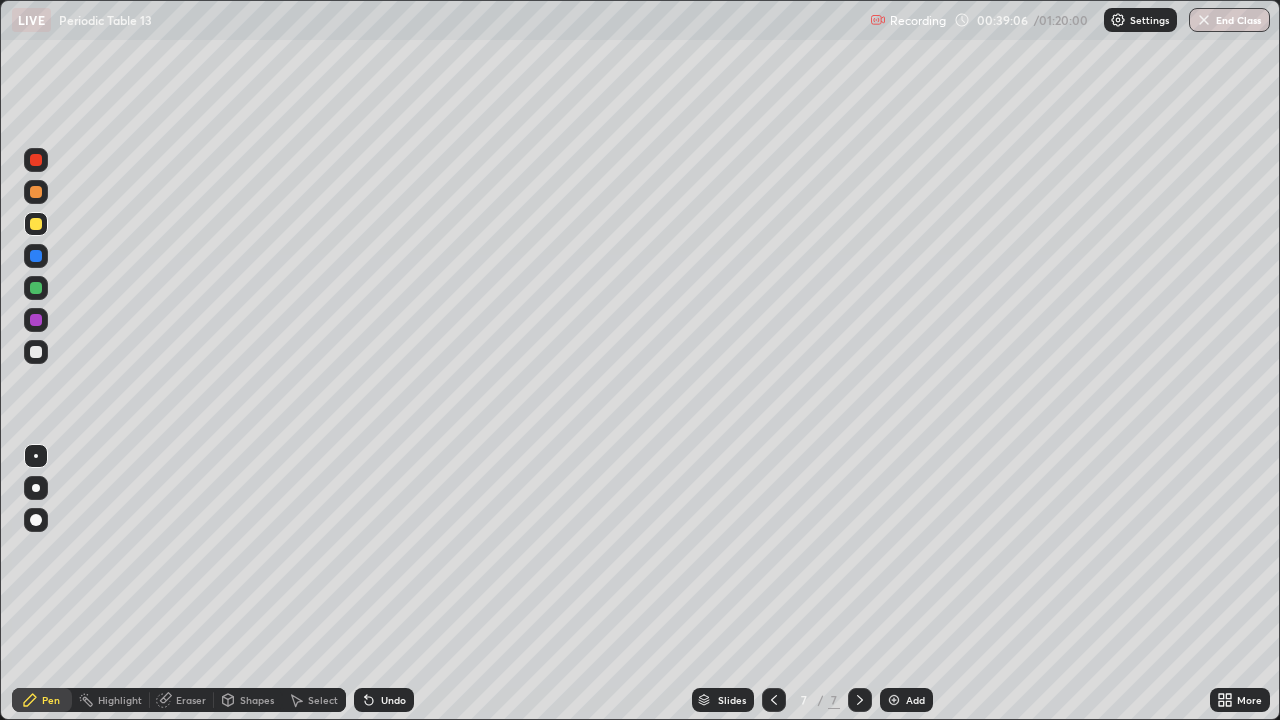 click at bounding box center (36, 288) 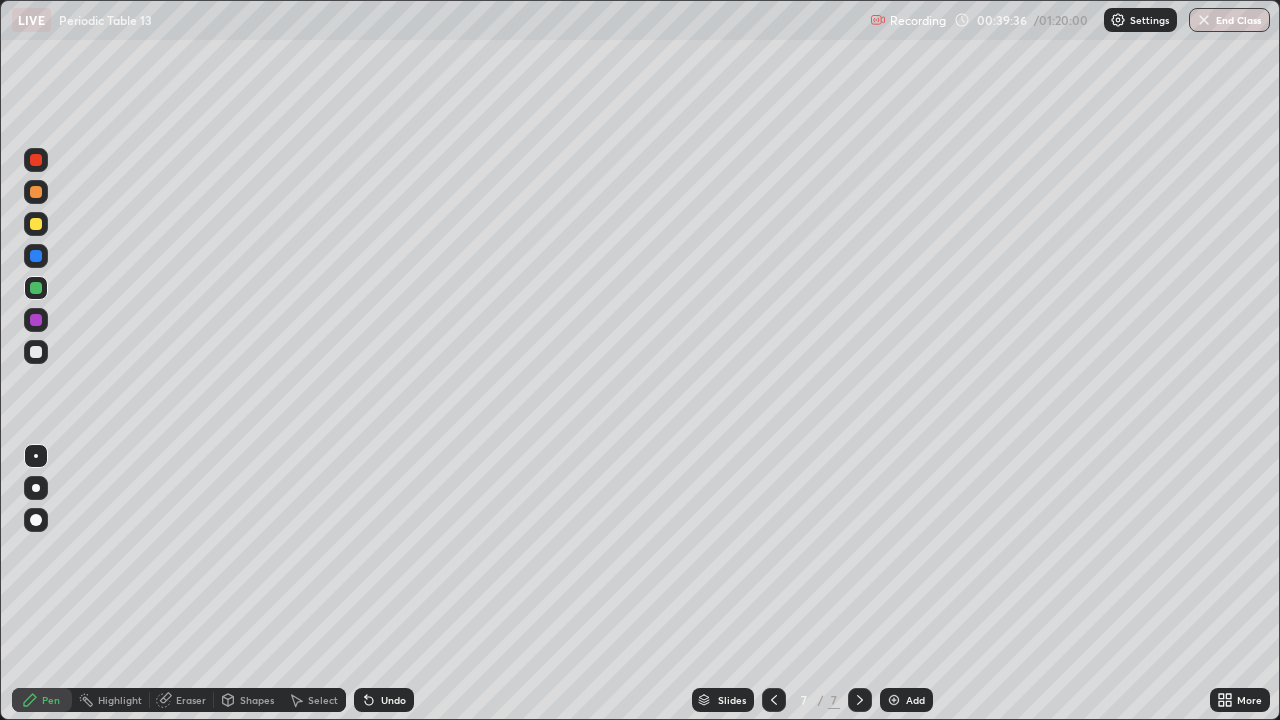 click at bounding box center [36, 224] 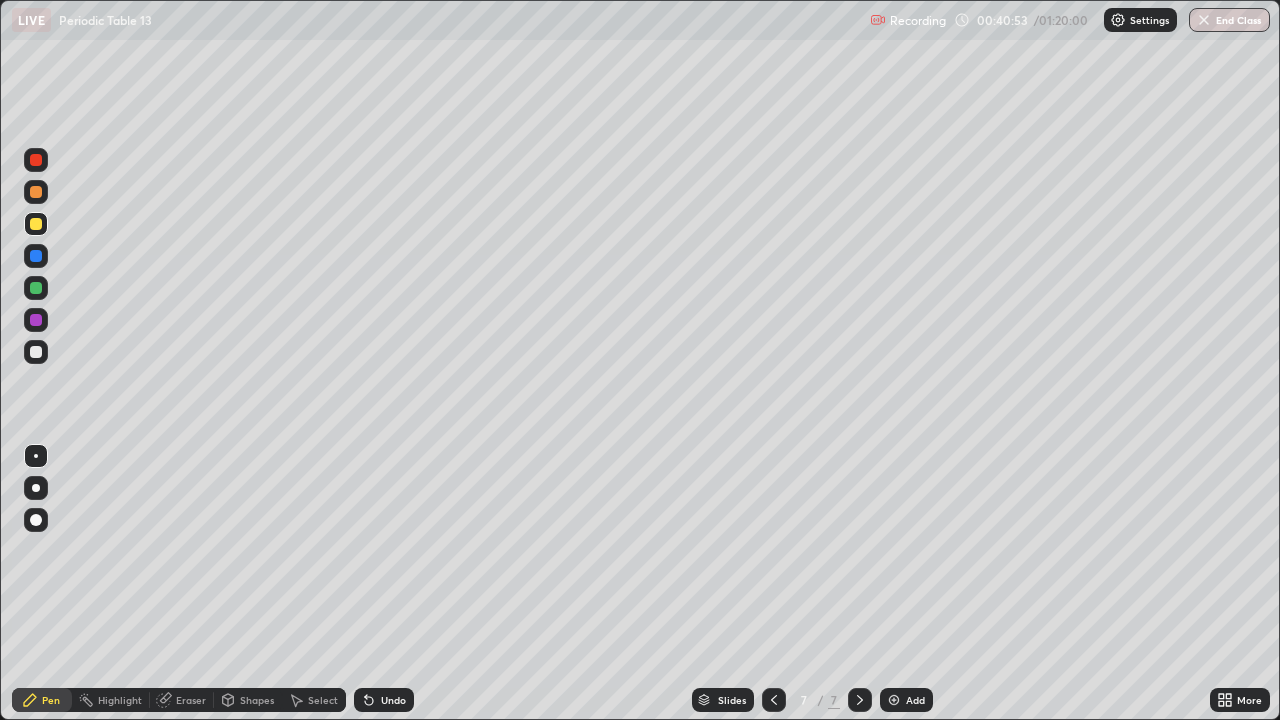 click on "Eraser" at bounding box center (191, 700) 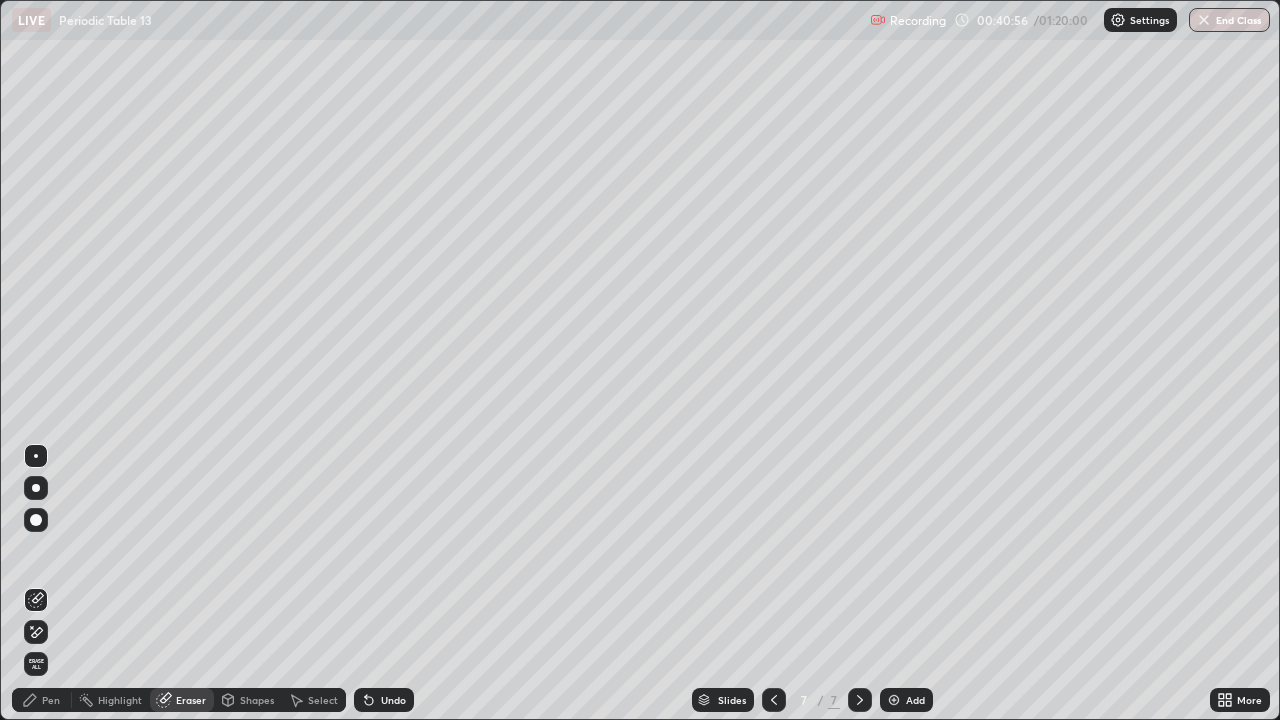 click on "Pen" at bounding box center [51, 700] 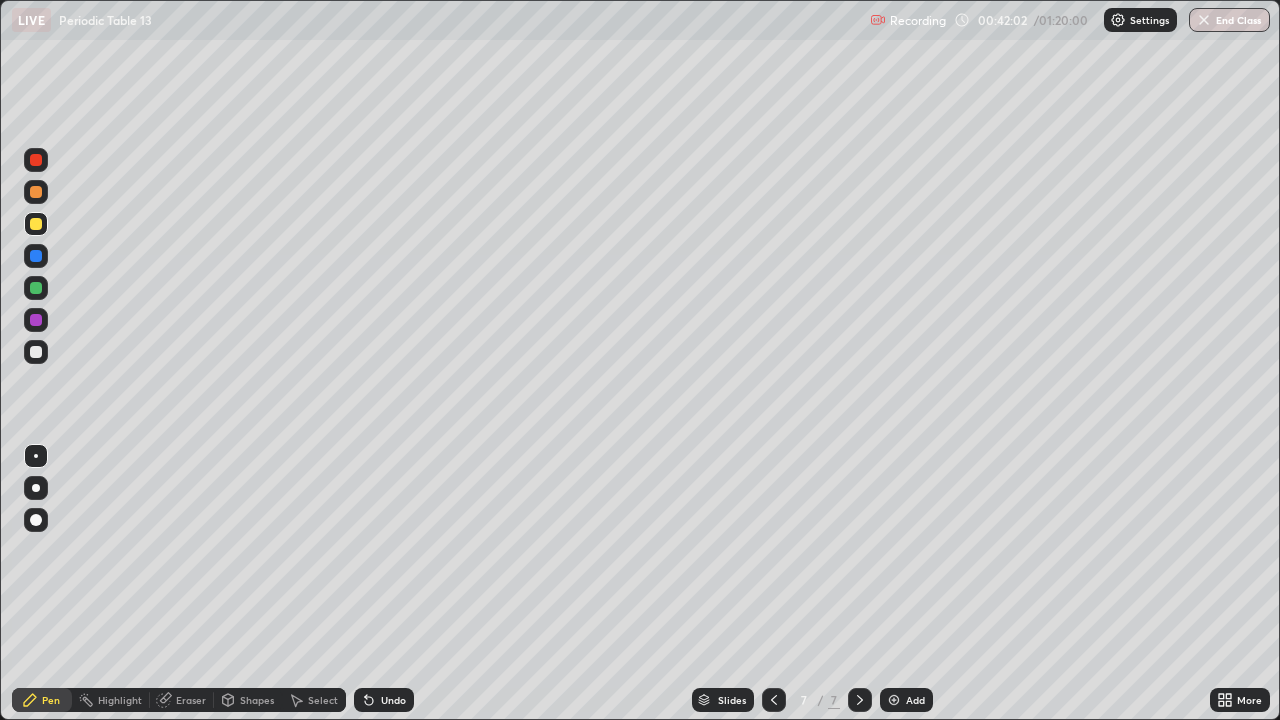 click at bounding box center [36, 352] 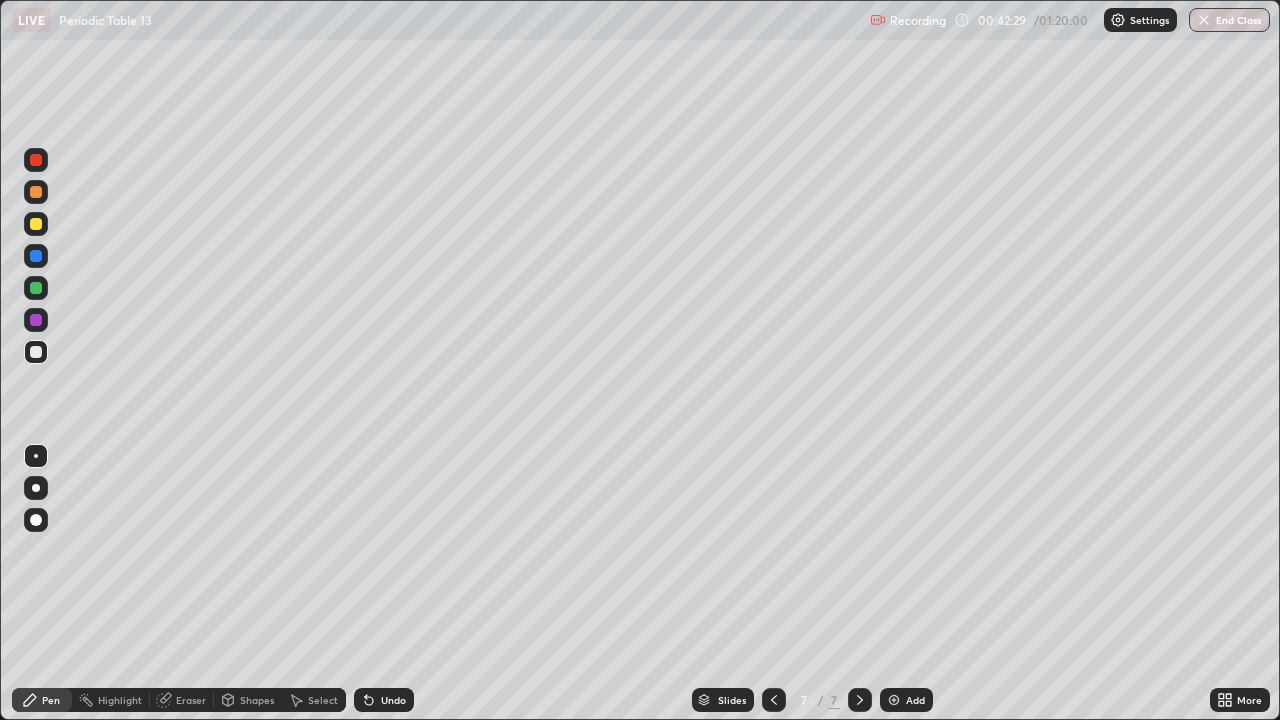 click at bounding box center [36, 224] 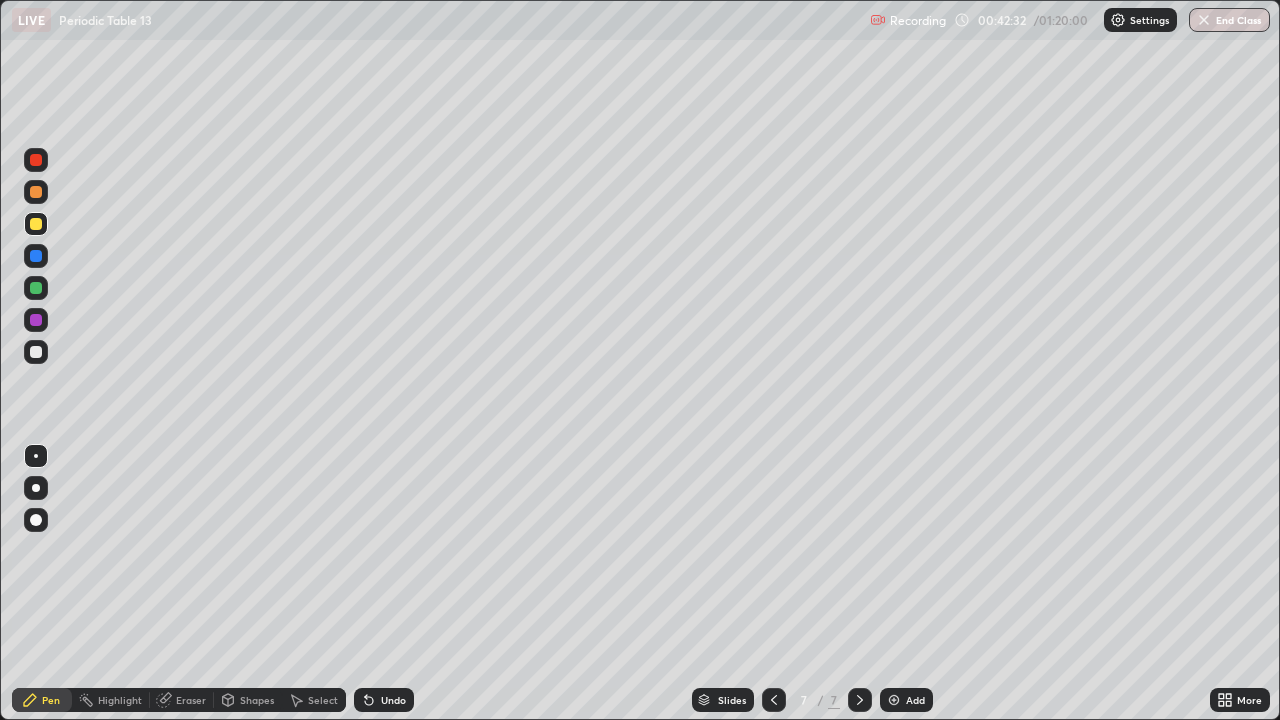 click at bounding box center [36, 192] 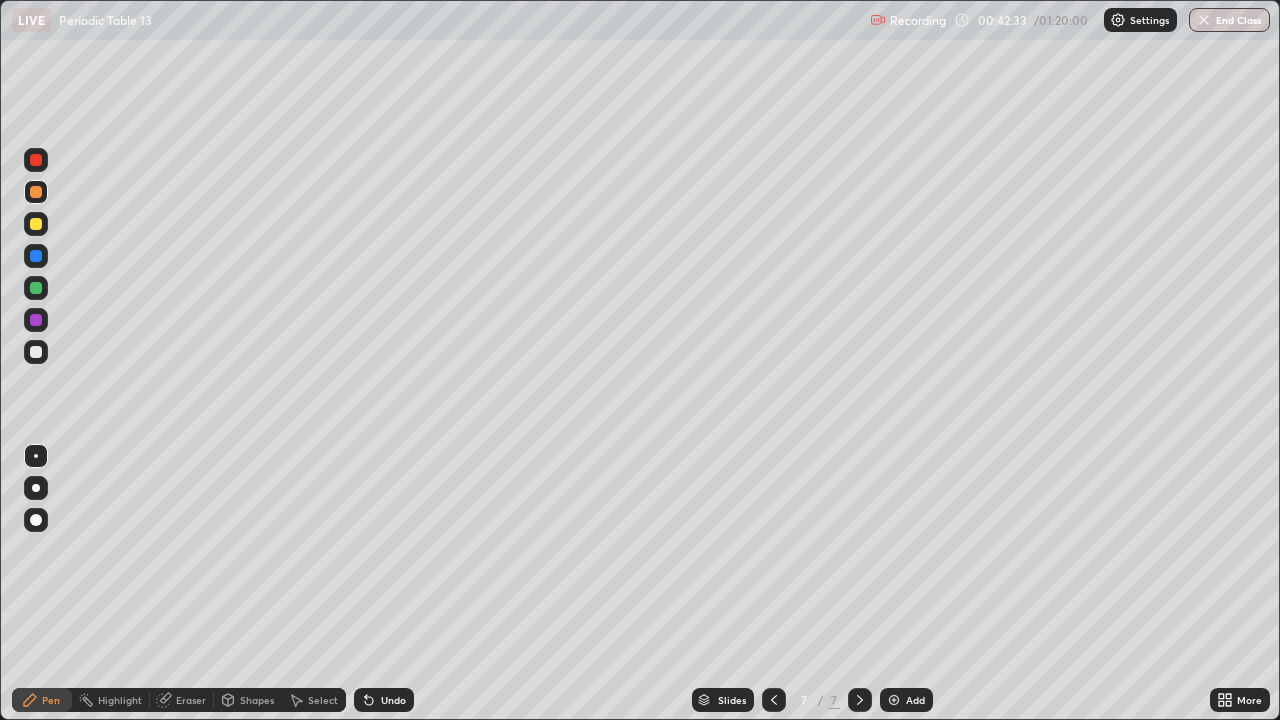 click at bounding box center (36, 192) 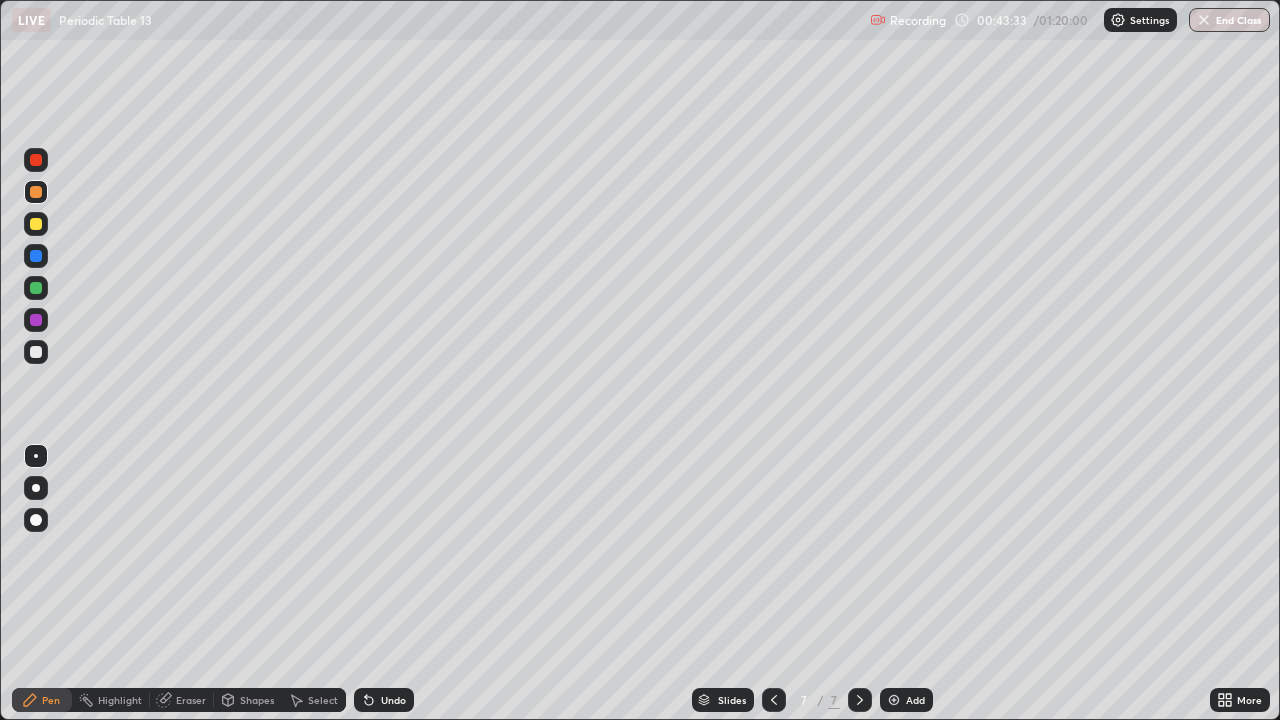 click at bounding box center (36, 352) 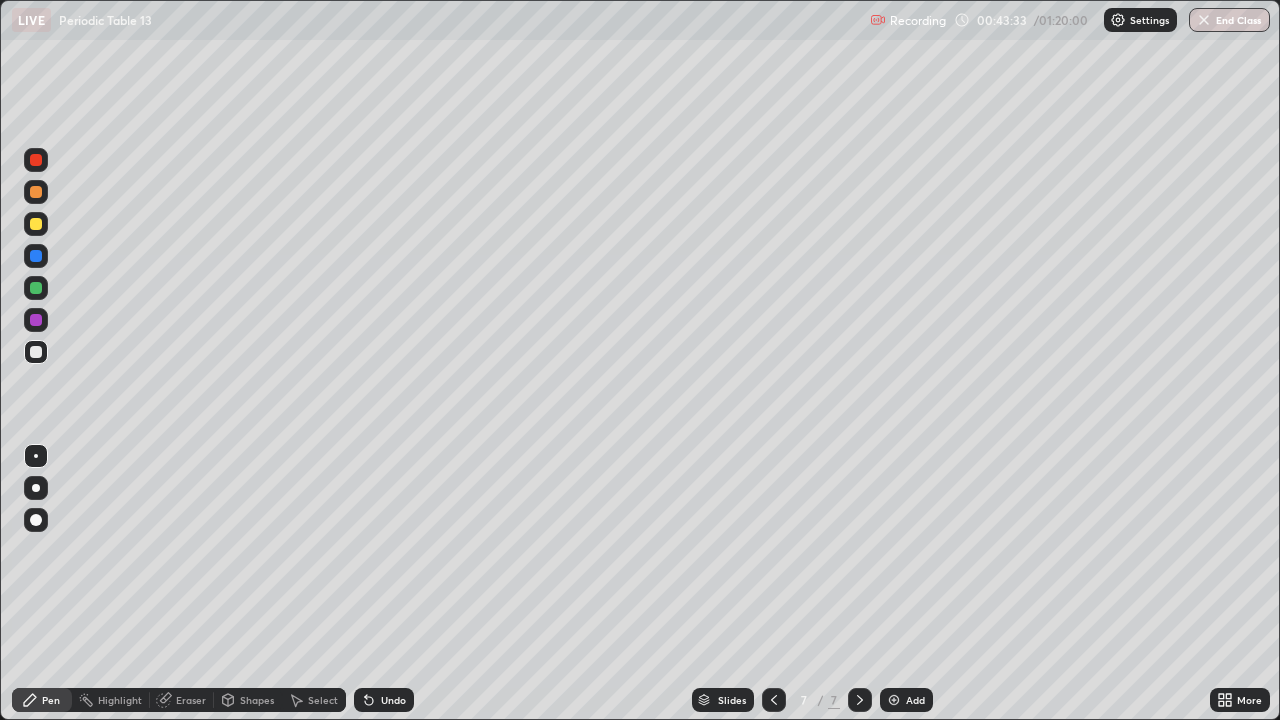 click at bounding box center [36, 352] 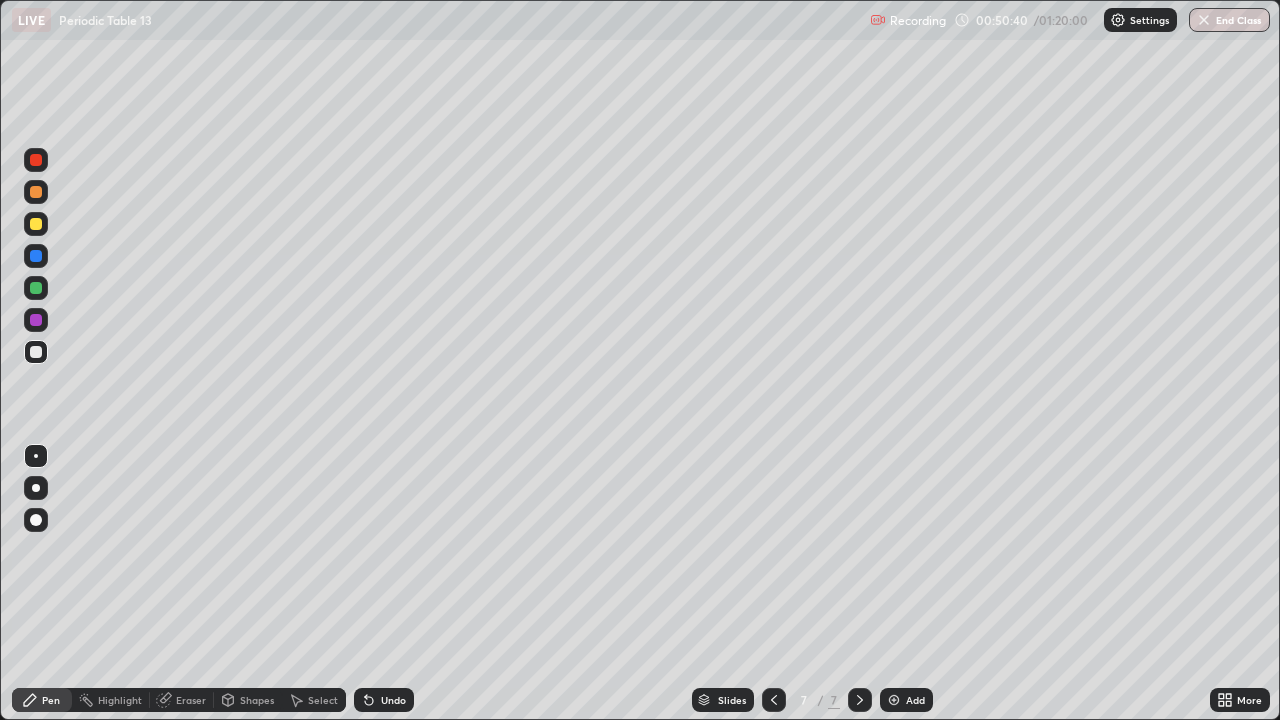 click on "Add" at bounding box center [906, 700] 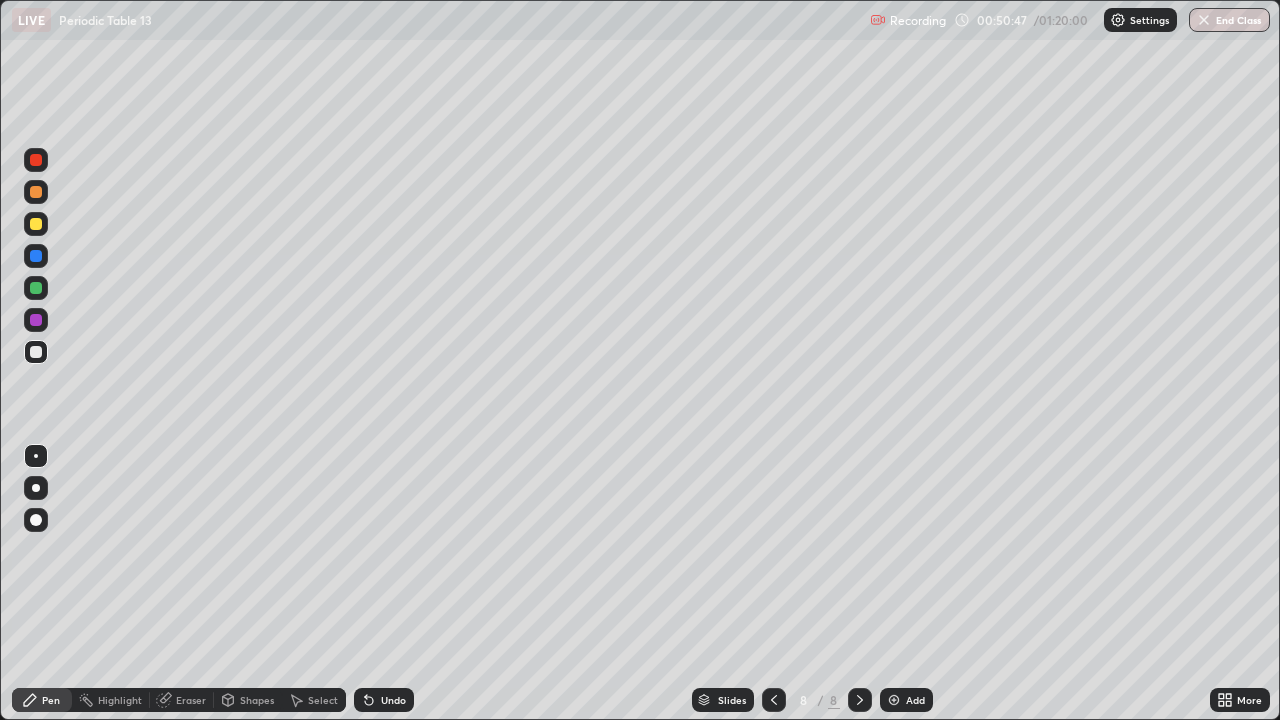 click on "Eraser" at bounding box center [191, 700] 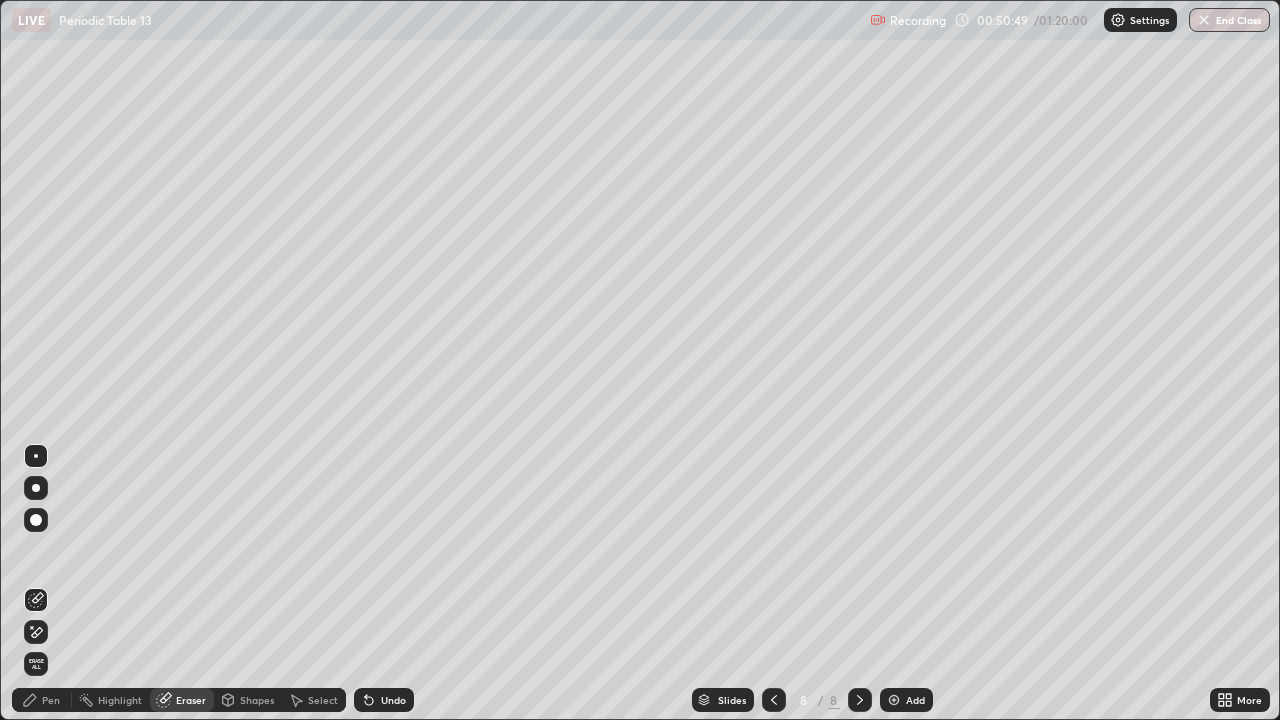 click on "Pen" at bounding box center (42, 700) 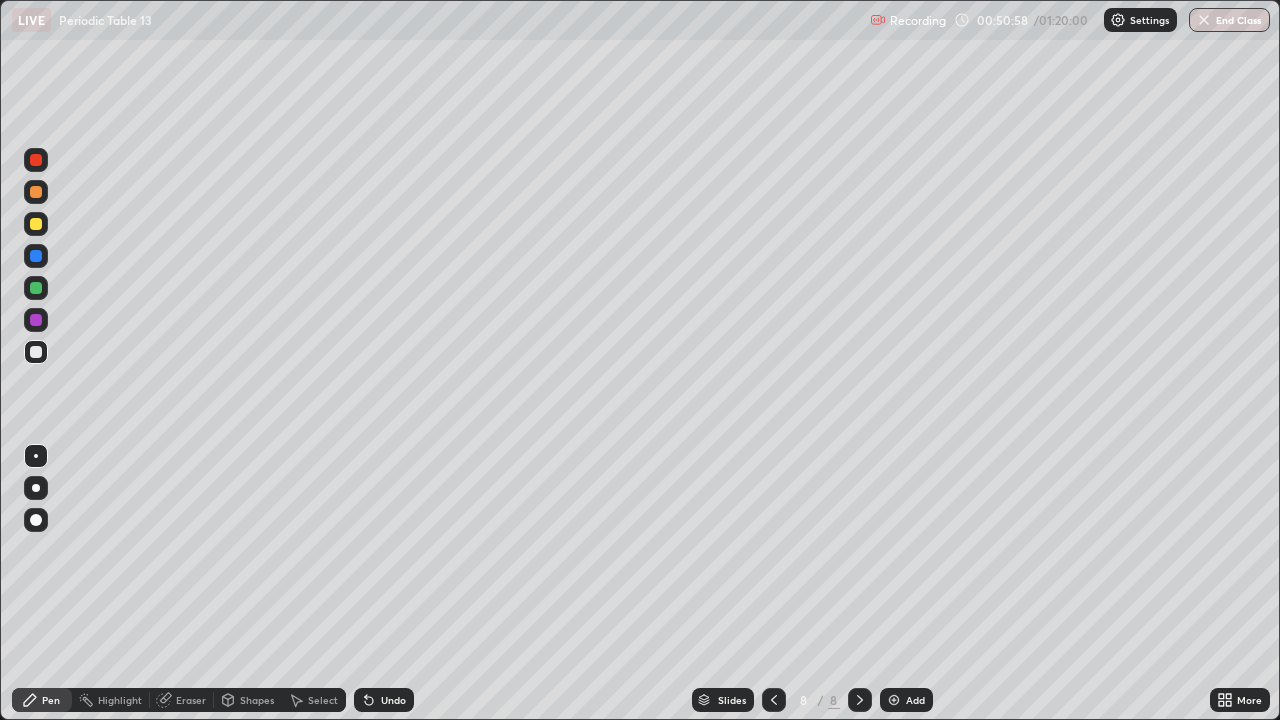 click at bounding box center [36, 224] 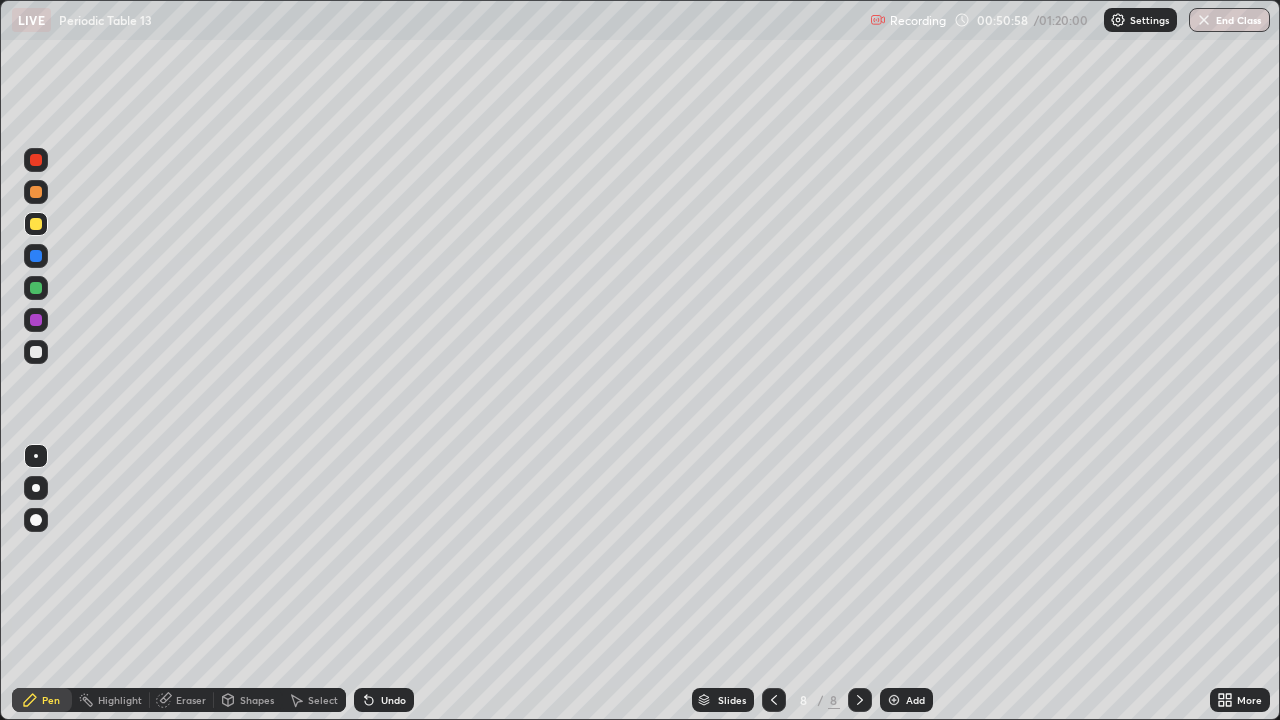 click at bounding box center (36, 224) 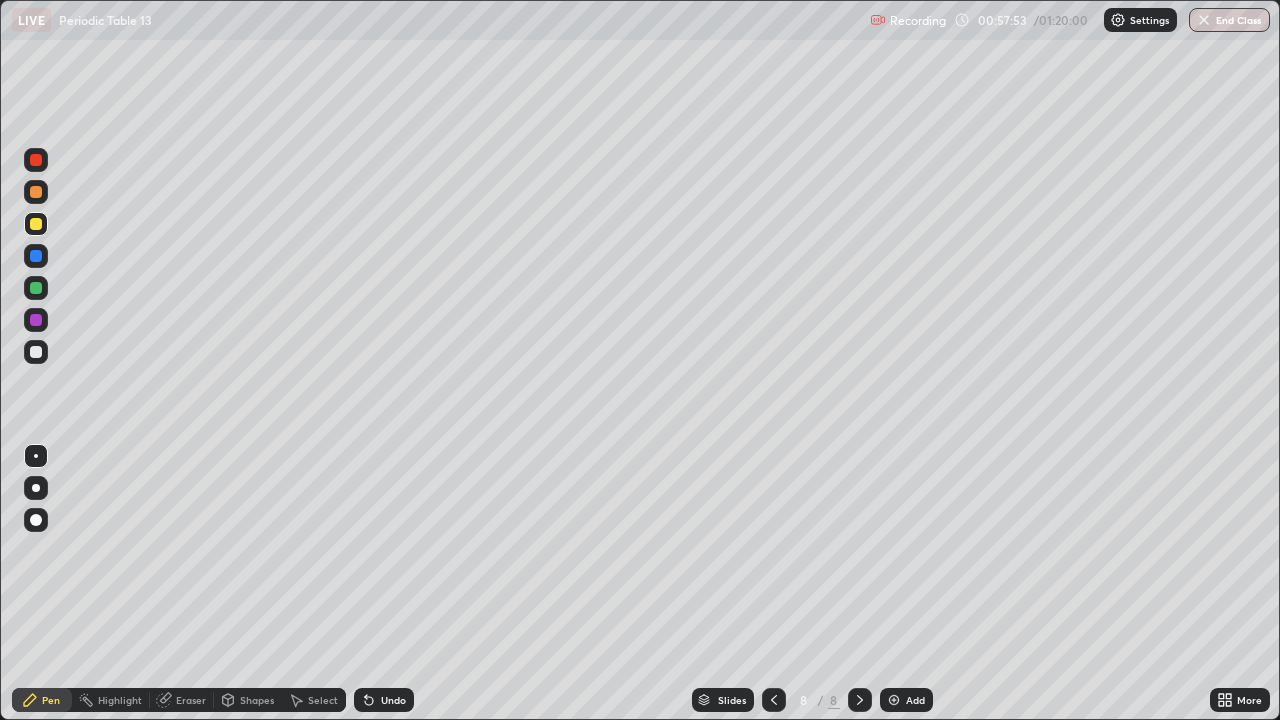 click at bounding box center [36, 288] 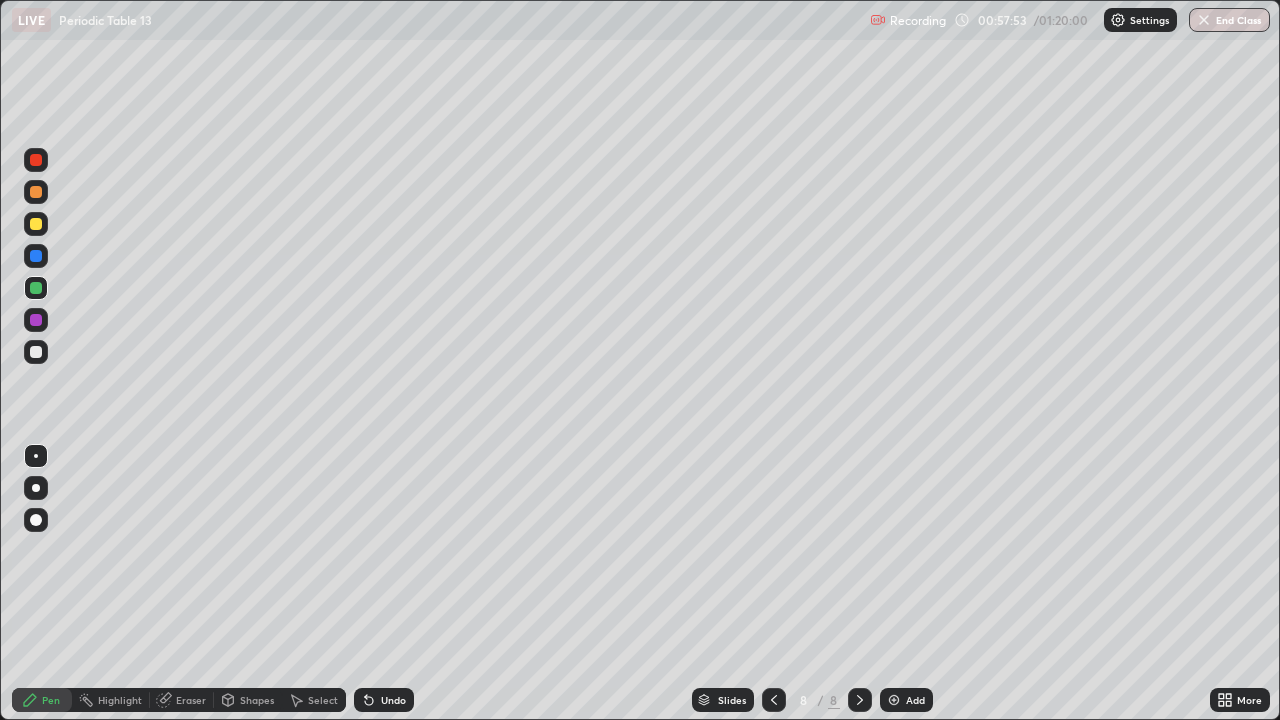 click at bounding box center (36, 288) 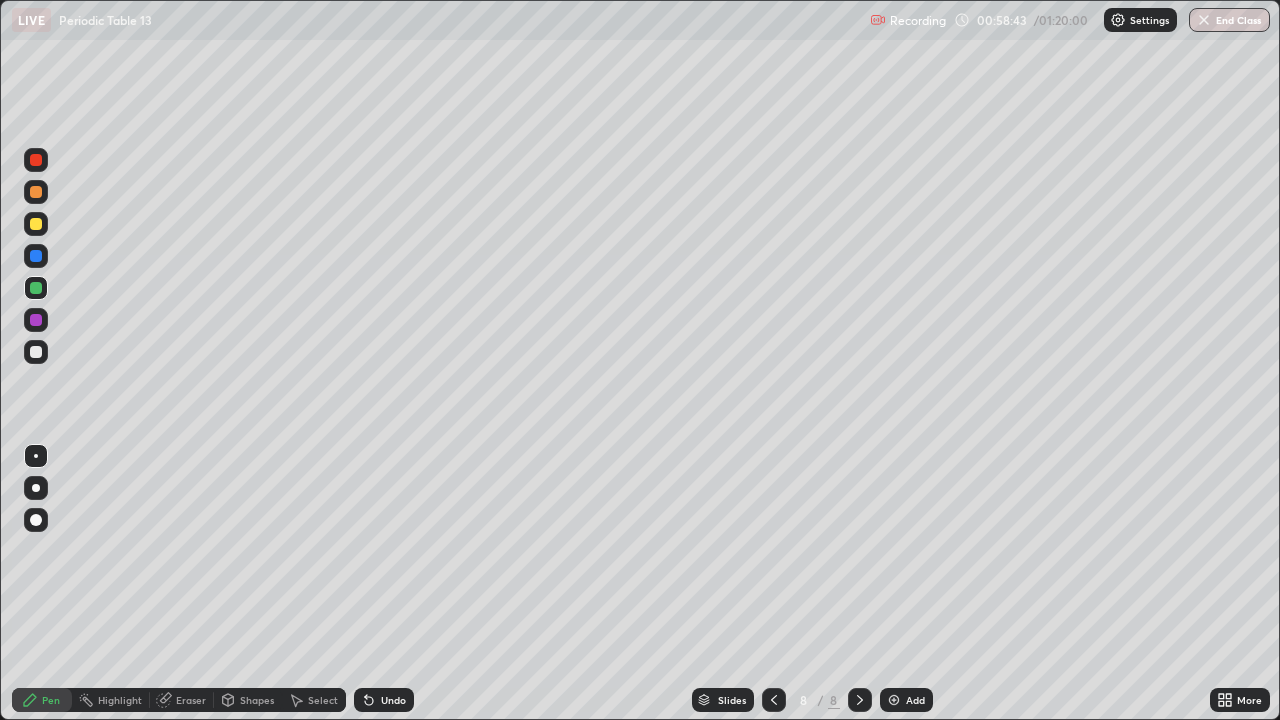 click at bounding box center (894, 700) 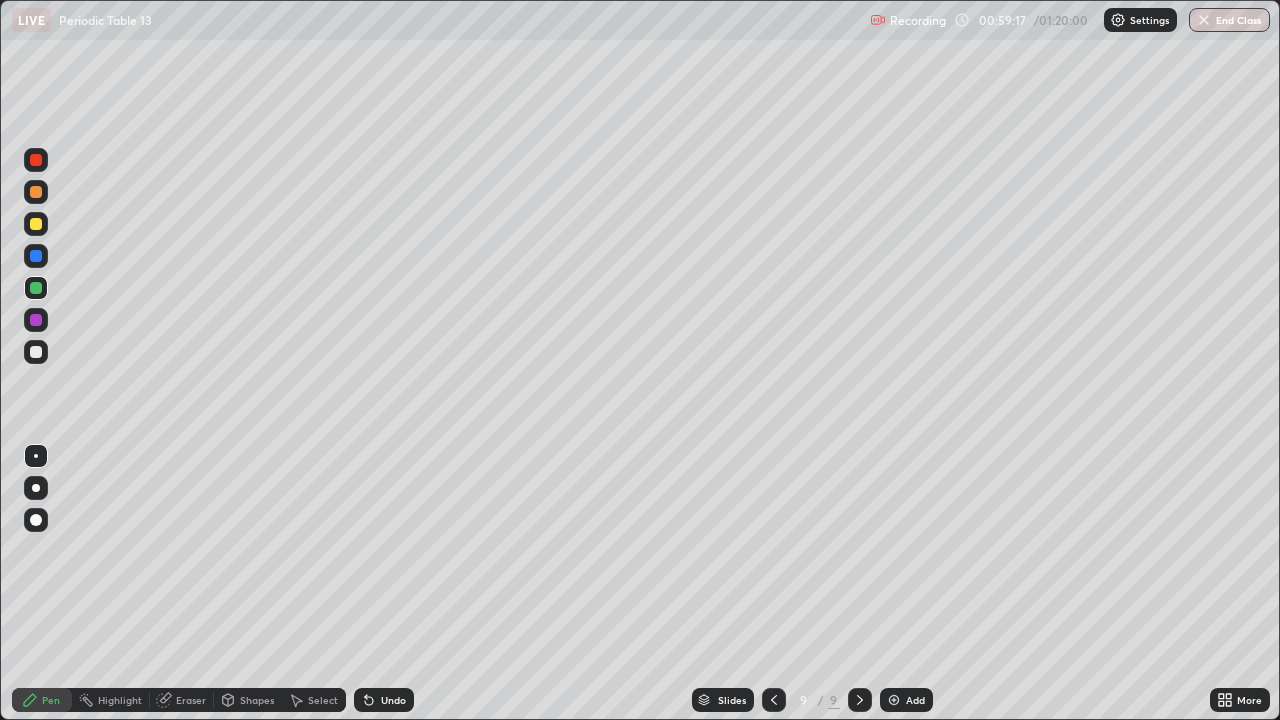 click at bounding box center (36, 224) 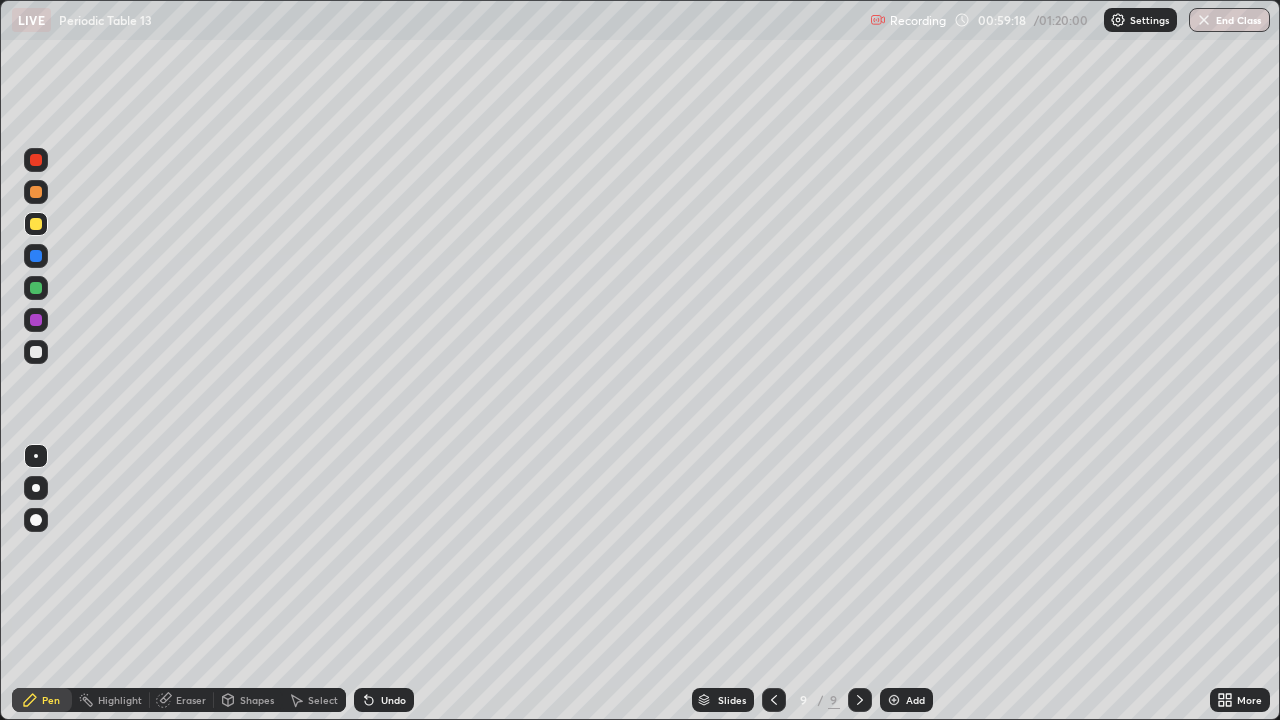 click at bounding box center [36, 224] 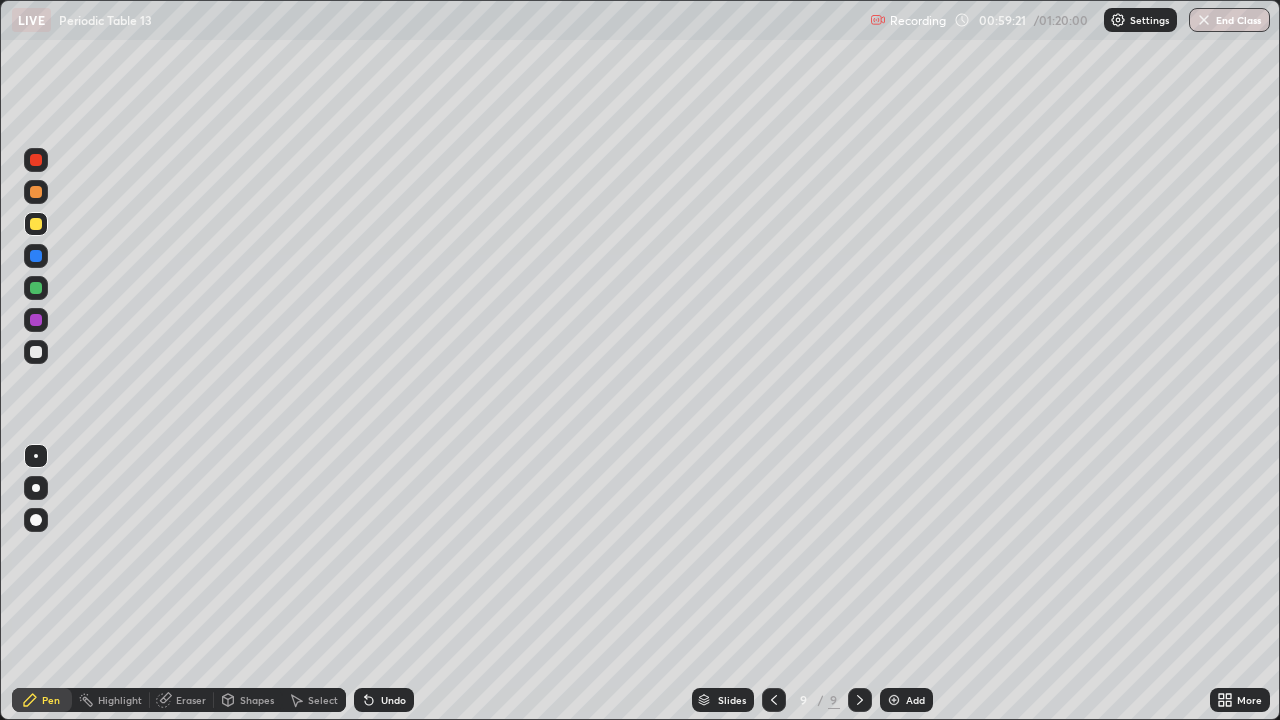 click at bounding box center [36, 192] 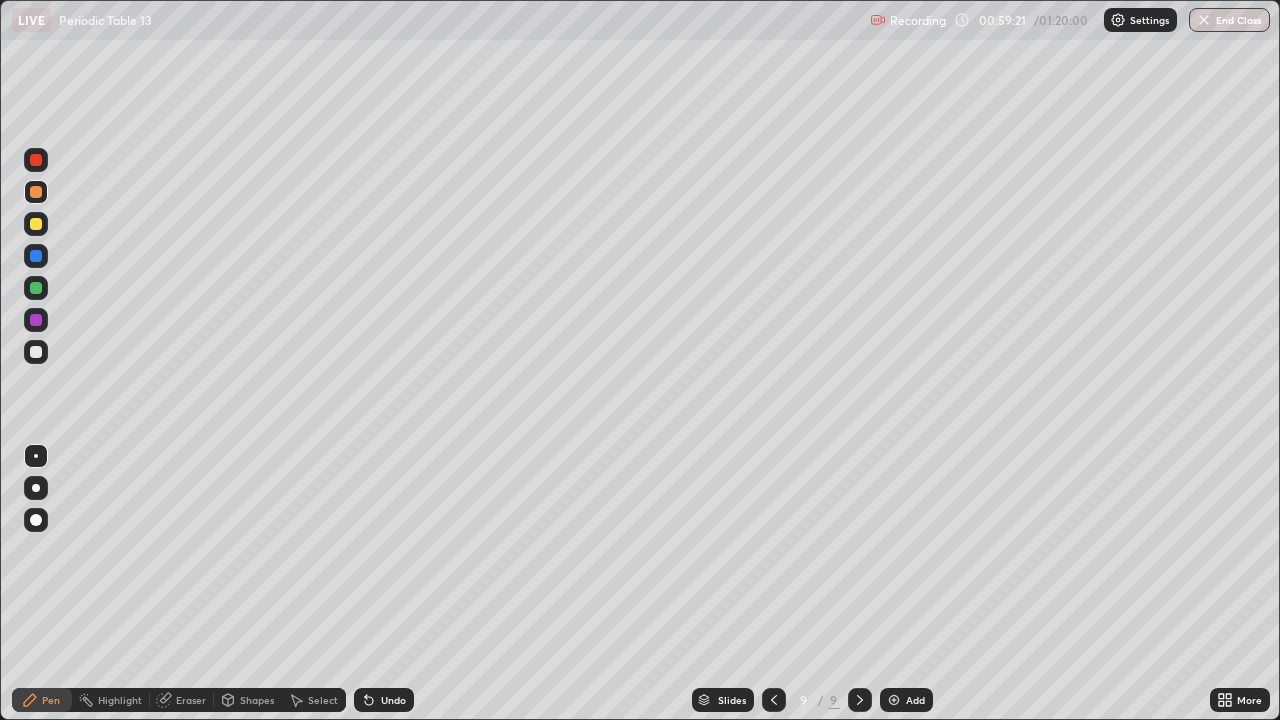 click at bounding box center [36, 192] 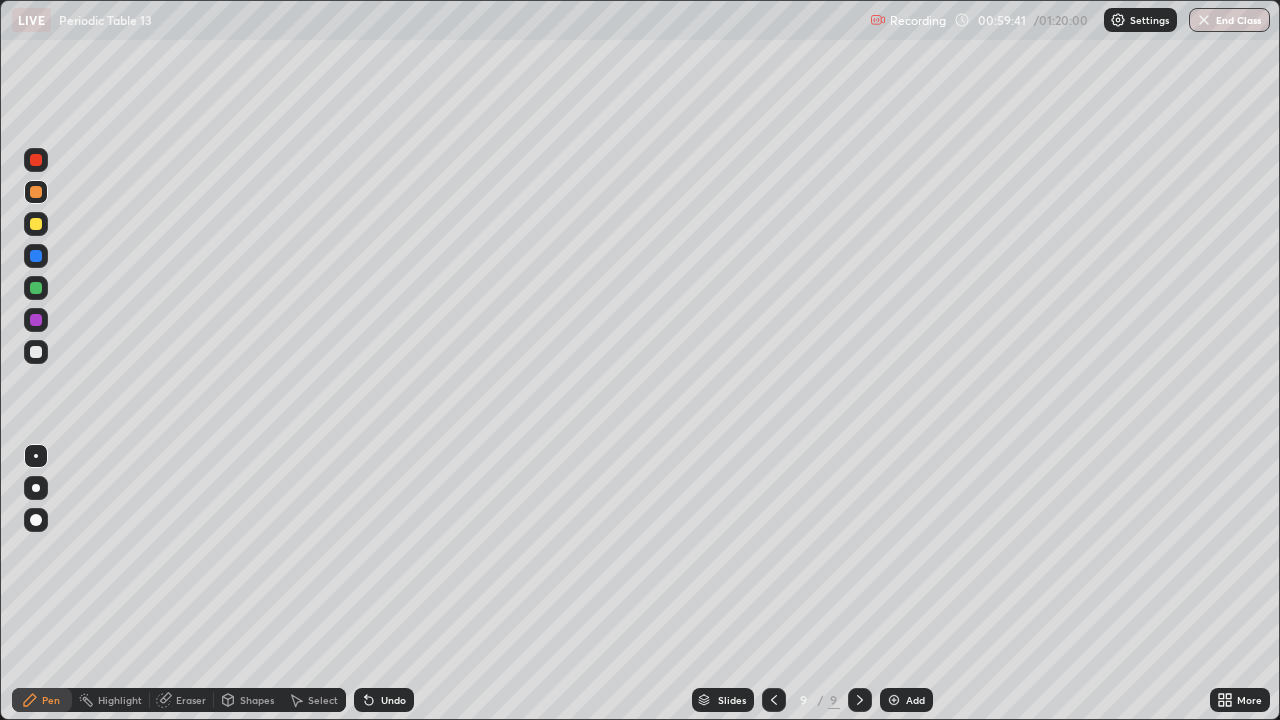click at bounding box center [36, 224] 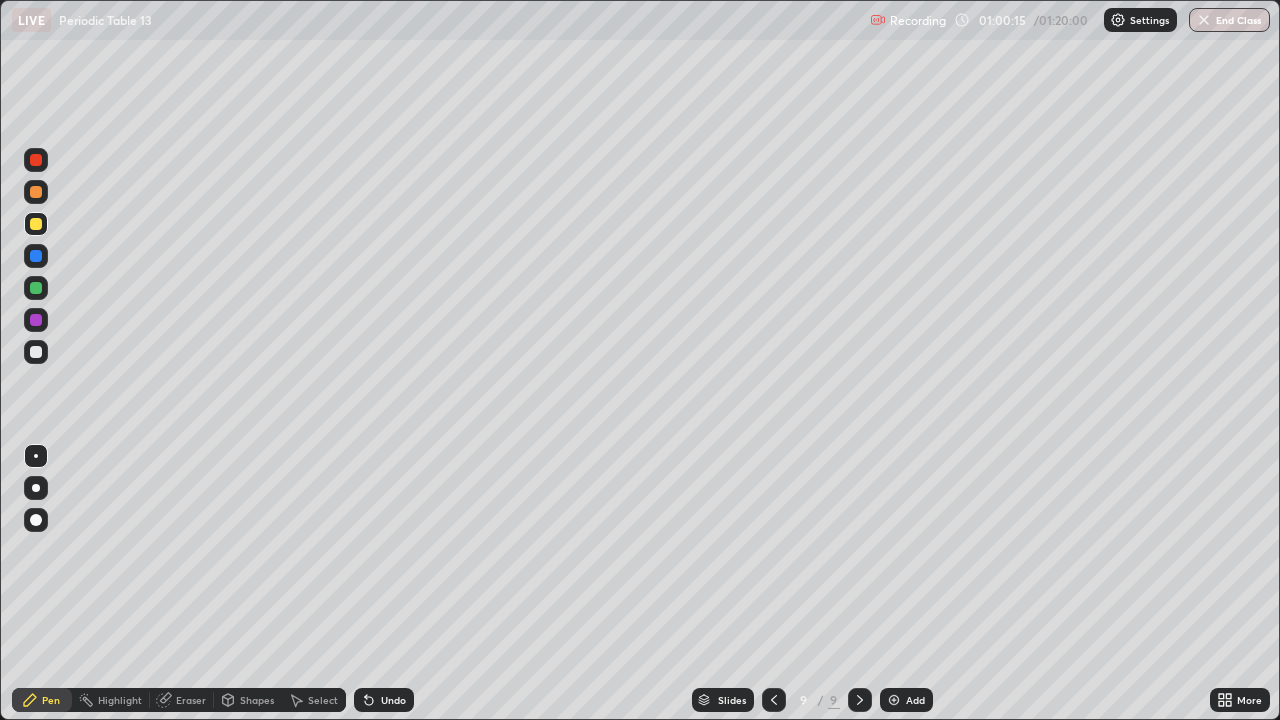 click on "Eraser" at bounding box center (191, 700) 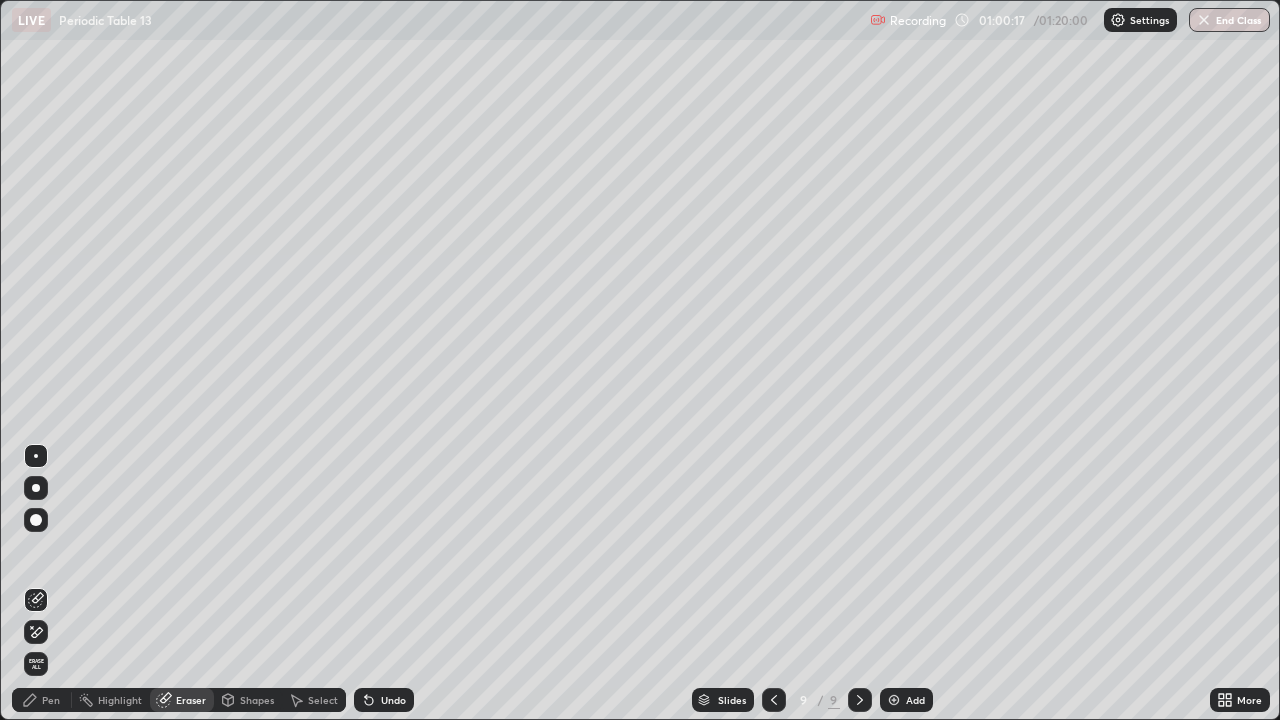 click on "Pen" at bounding box center [42, 700] 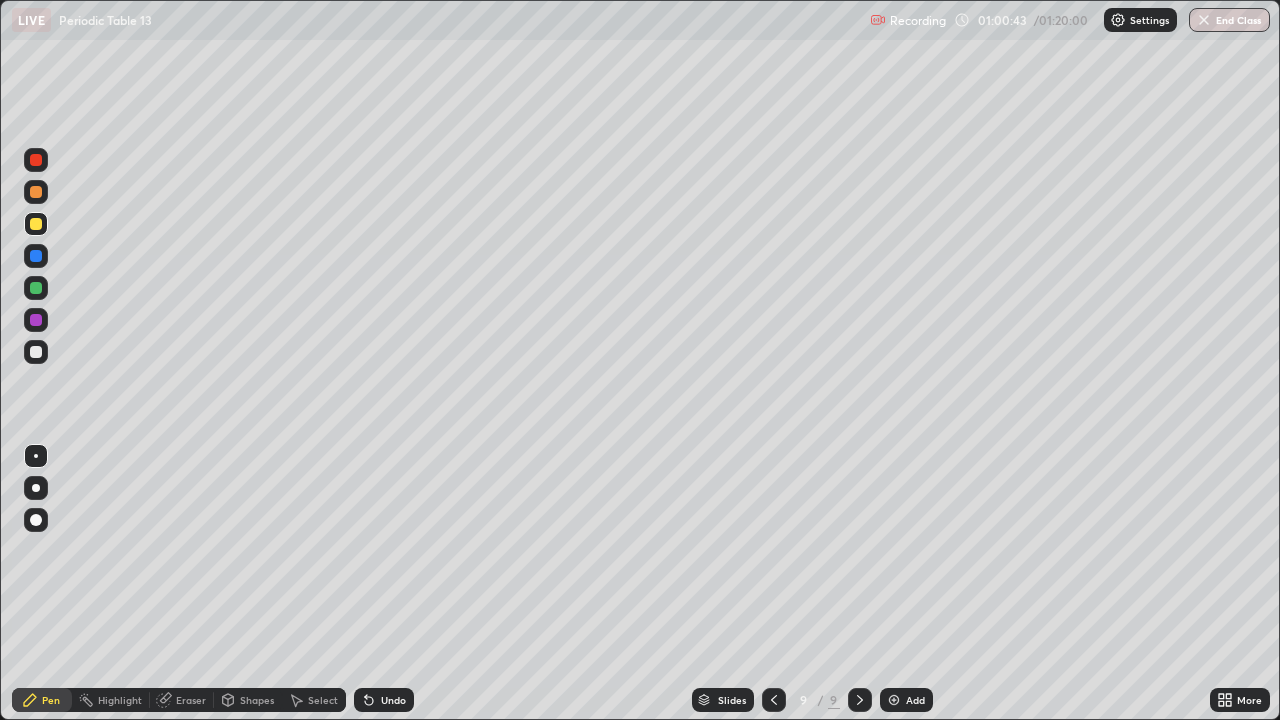 click at bounding box center [36, 352] 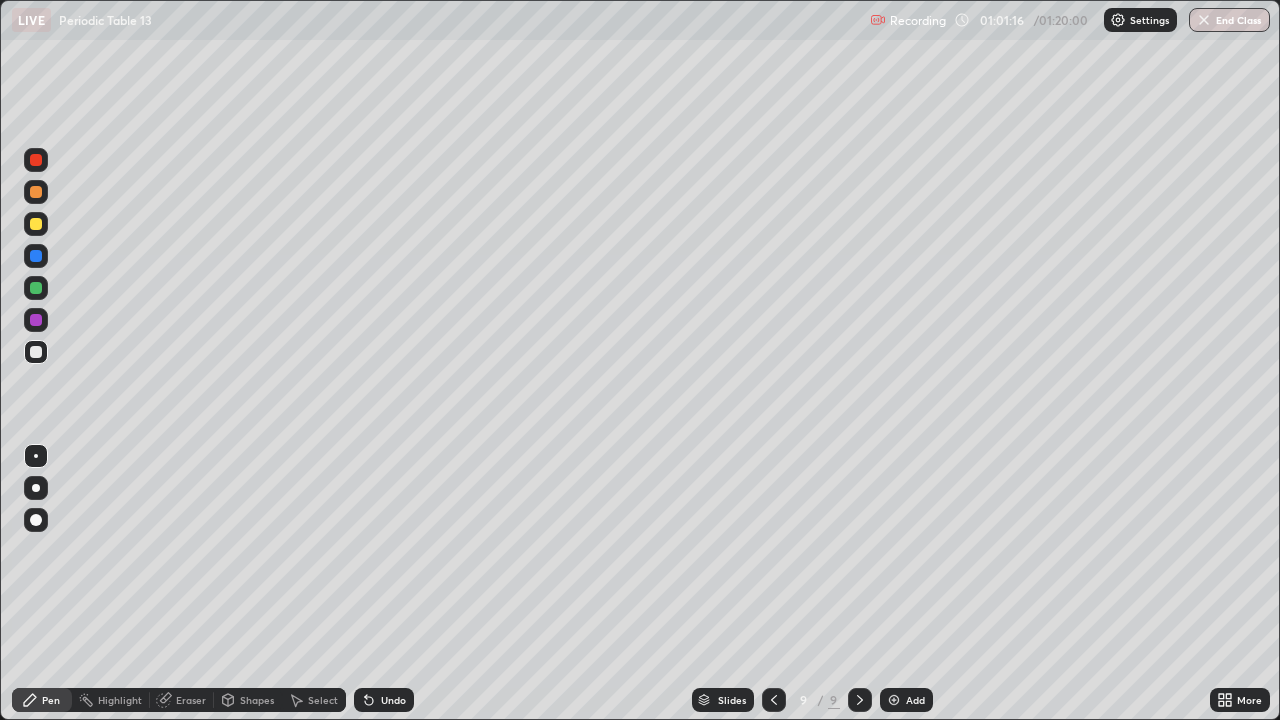 click at bounding box center [36, 224] 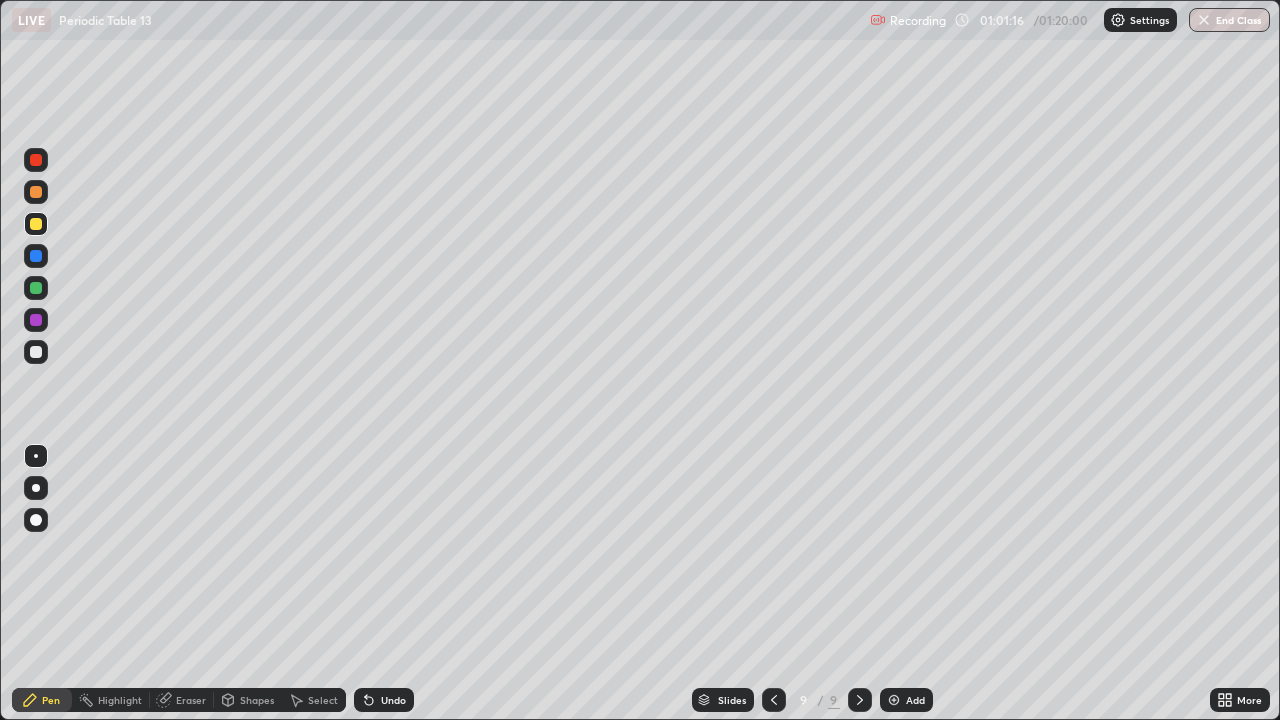 click at bounding box center (36, 224) 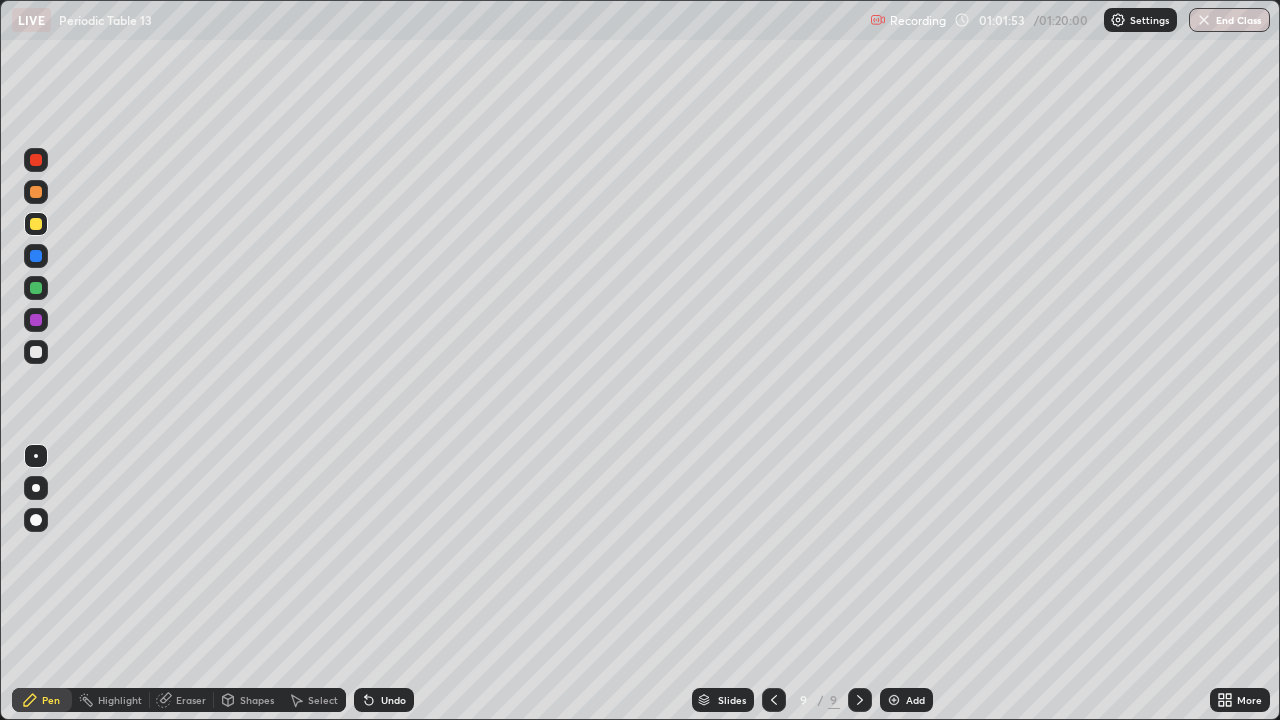 click at bounding box center [36, 352] 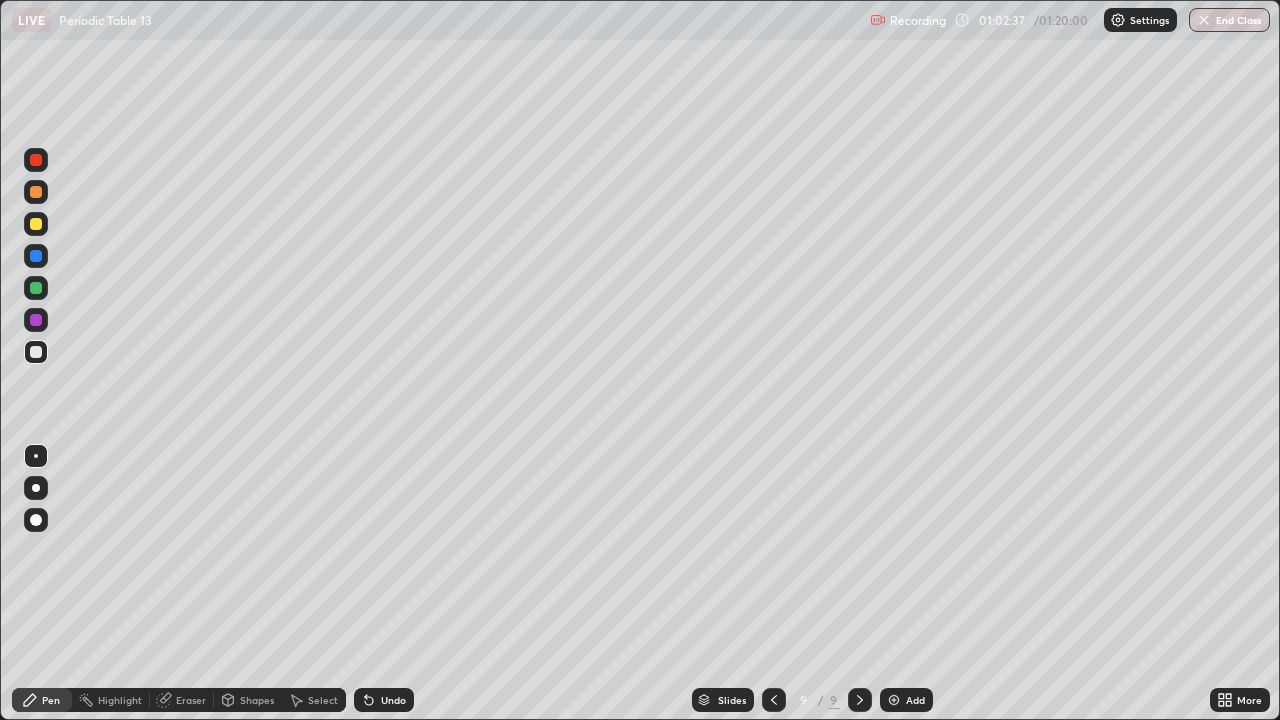 click at bounding box center (36, 224) 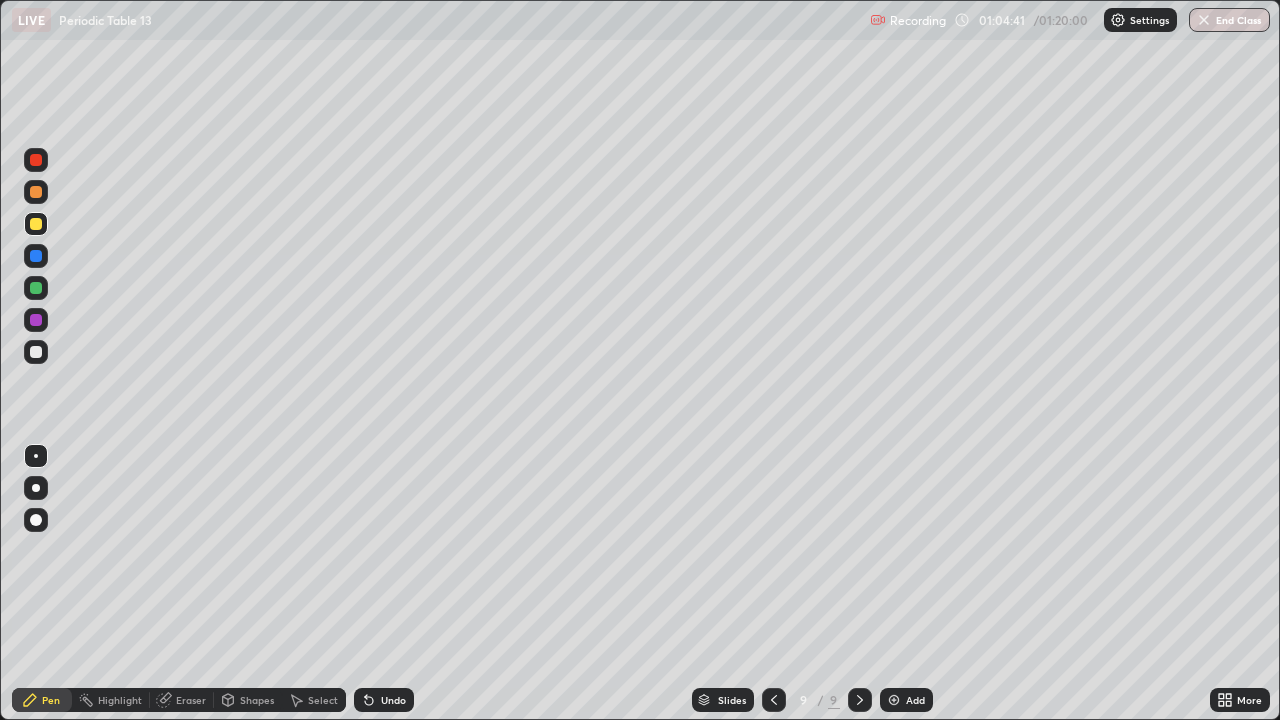 click at bounding box center (36, 288) 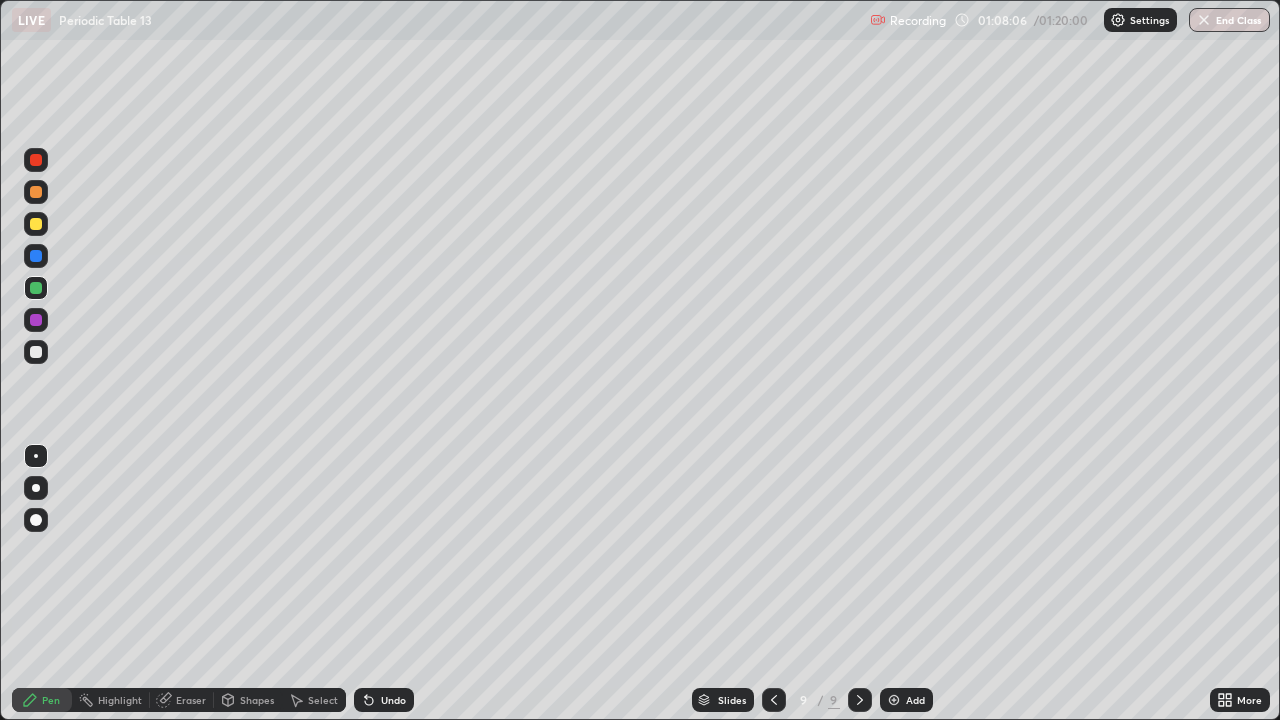 click at bounding box center (894, 700) 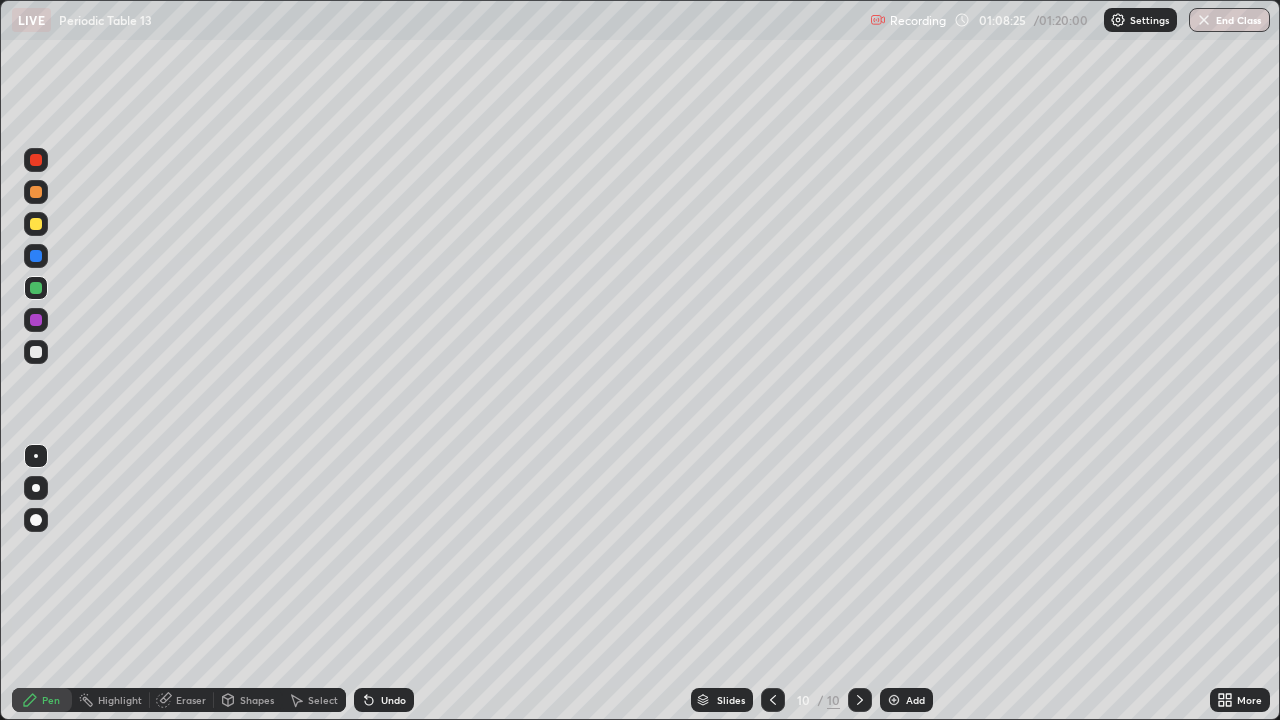 click on "Eraser" at bounding box center [191, 700] 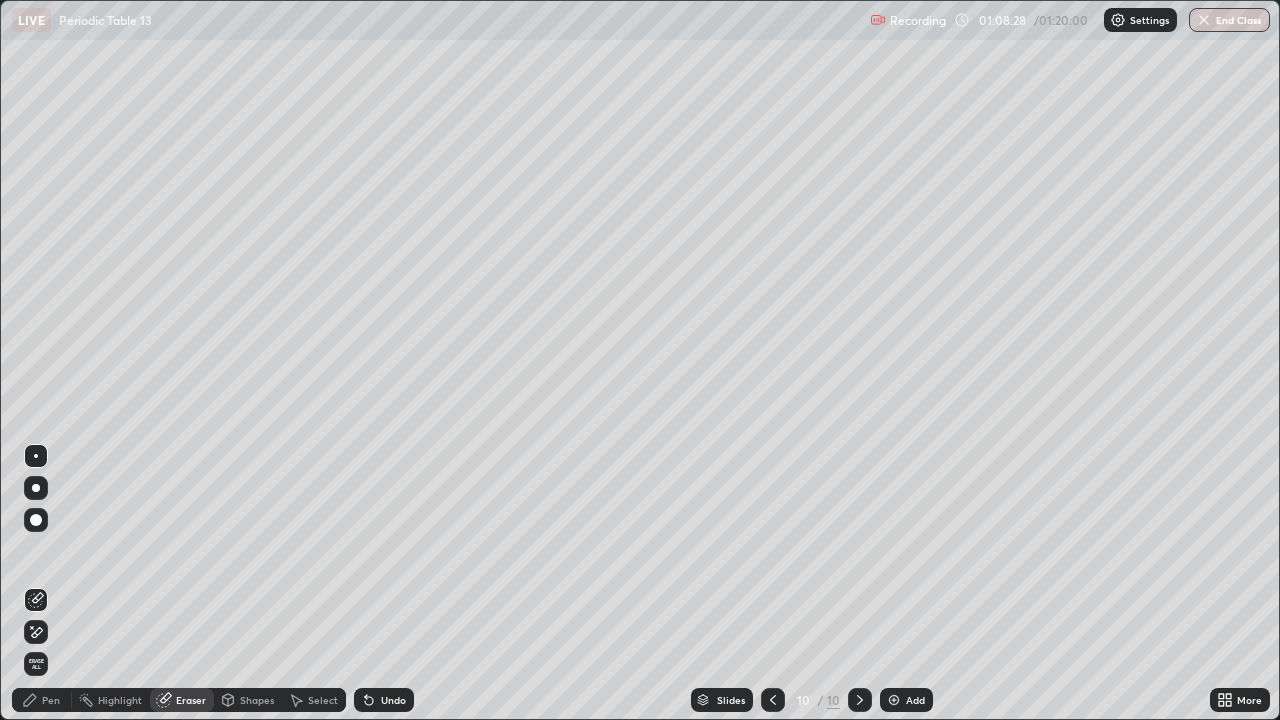 click on "Pen" at bounding box center [51, 700] 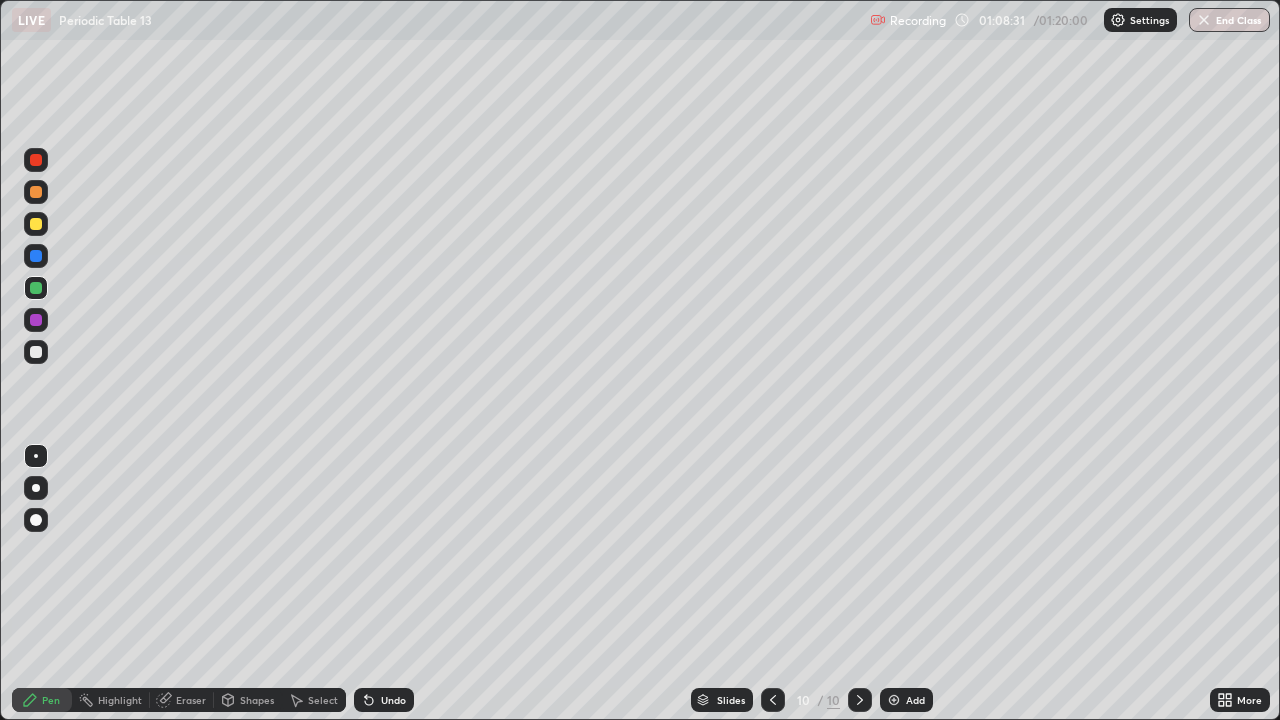 click at bounding box center [36, 224] 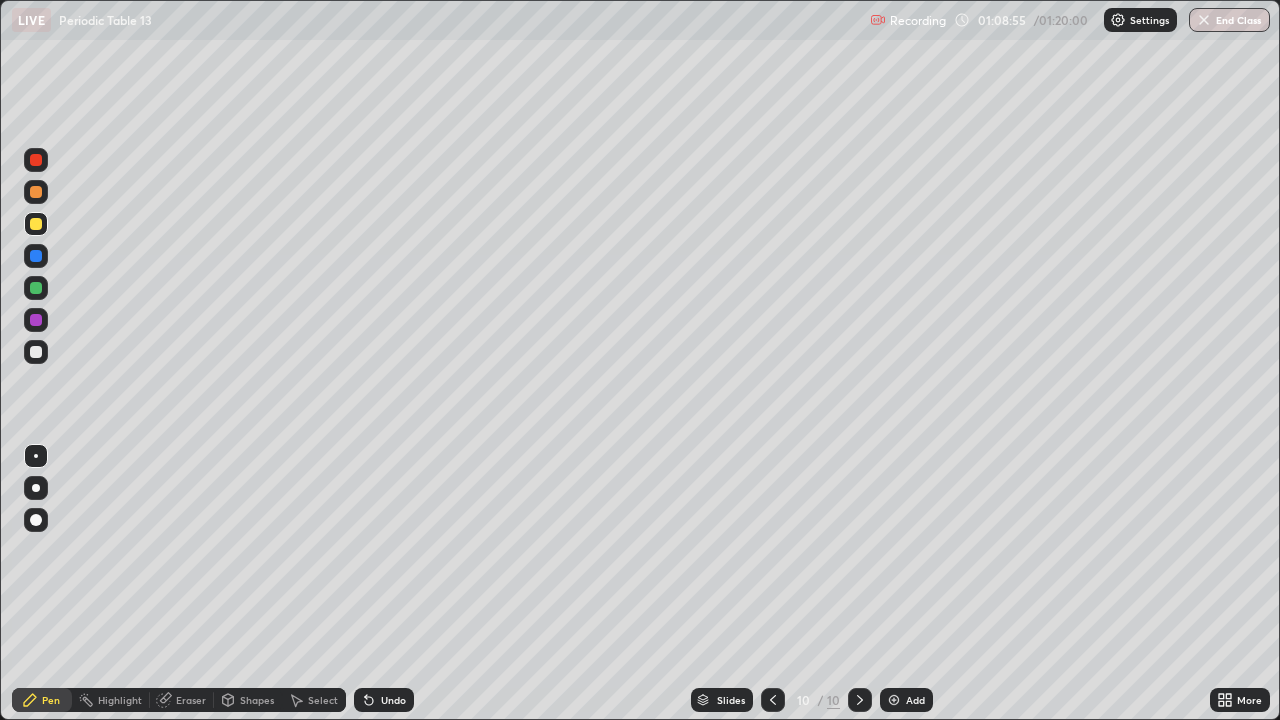 click at bounding box center [36, 288] 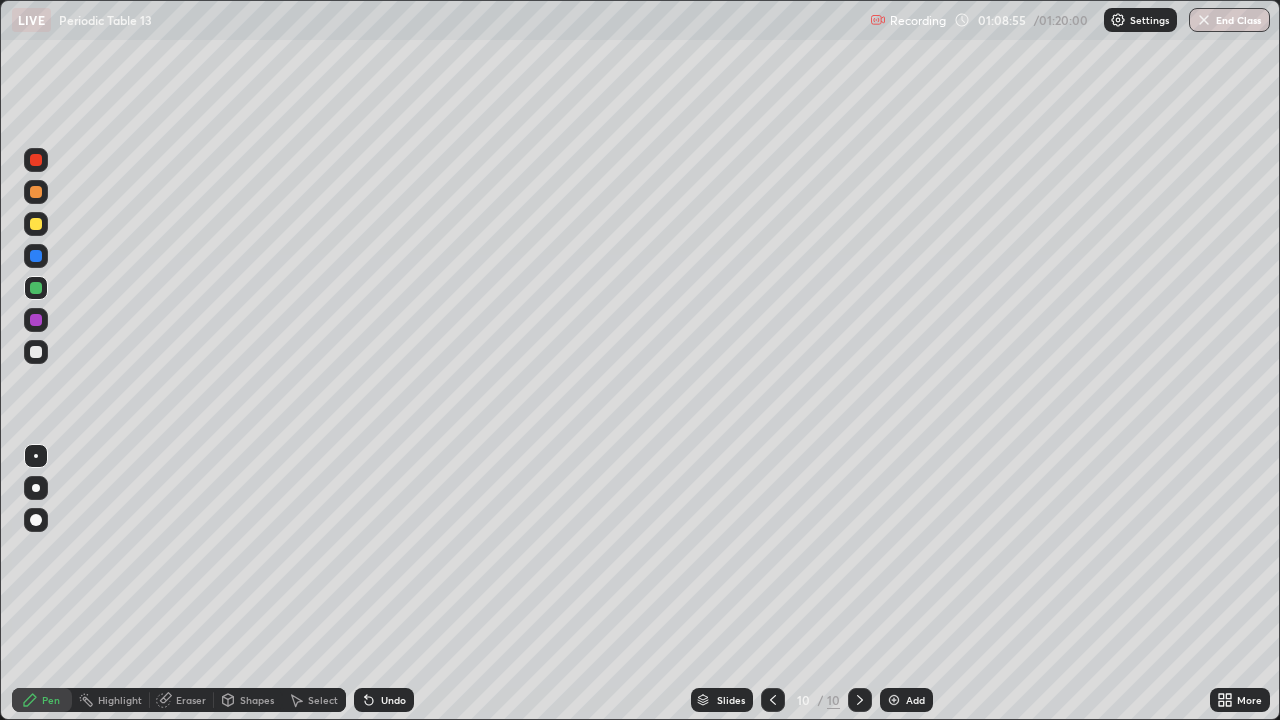 click at bounding box center (36, 288) 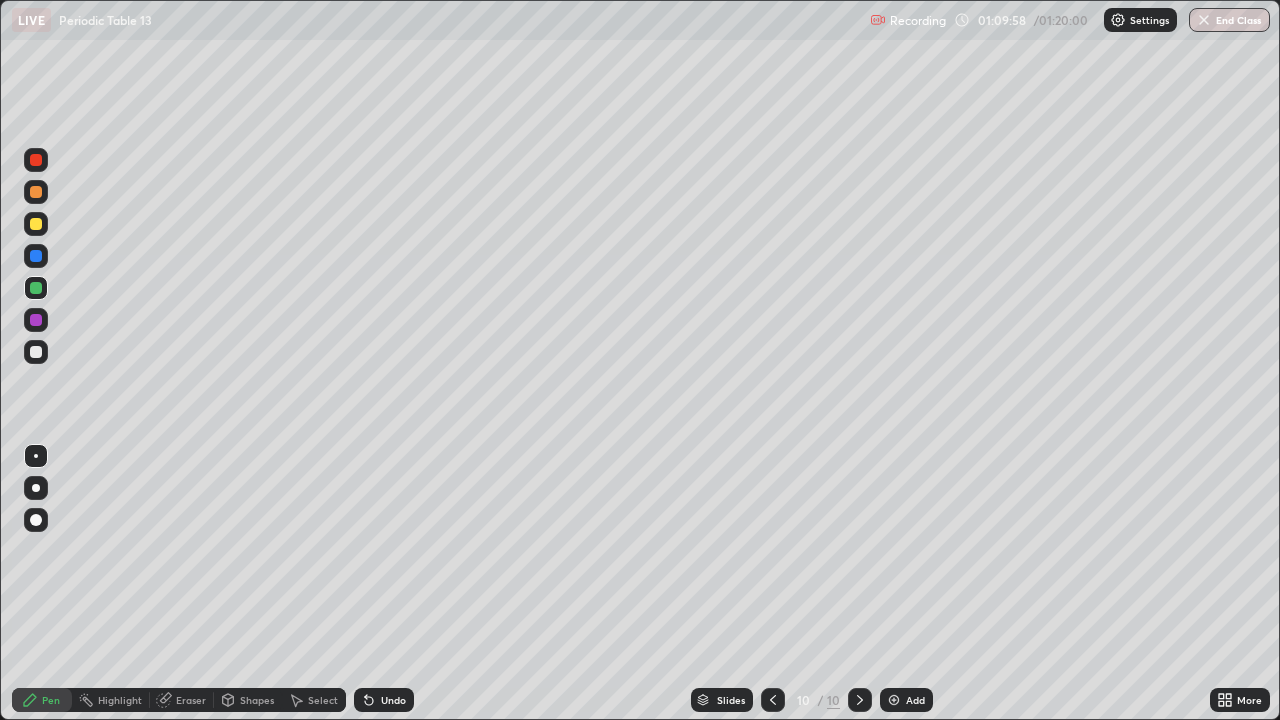 click at bounding box center [1204, 20] 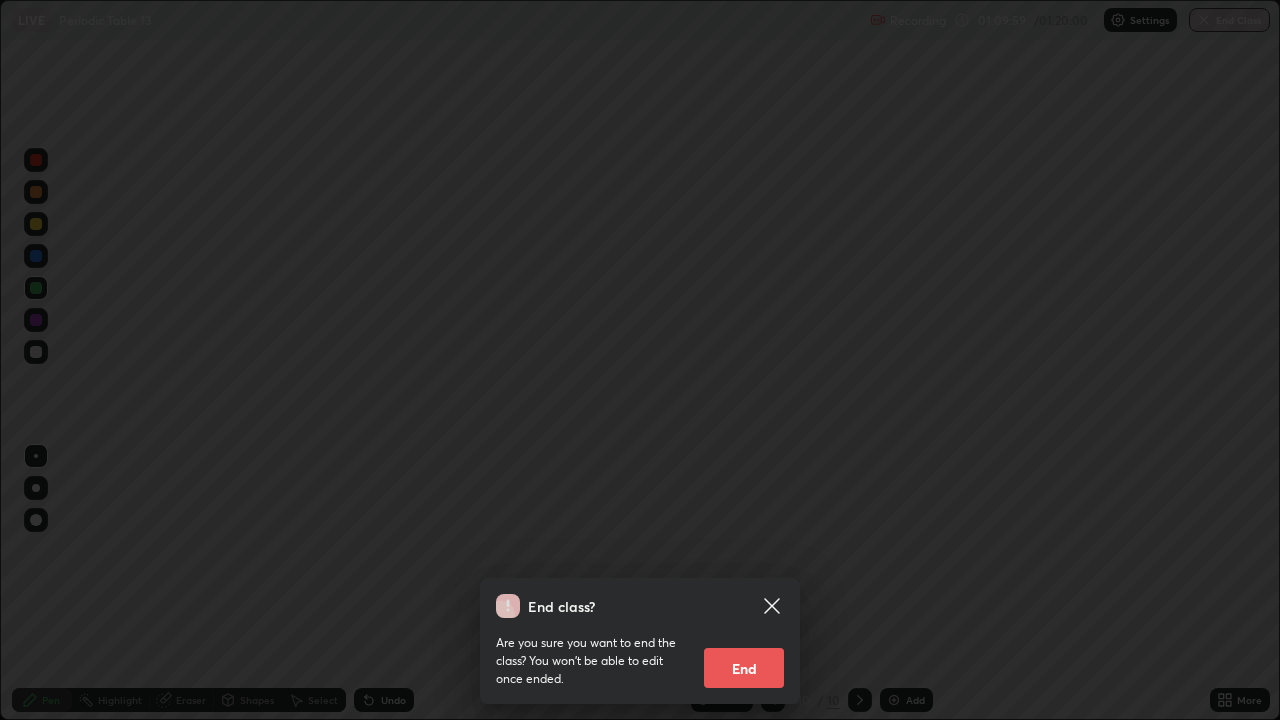 click on "End" at bounding box center (744, 668) 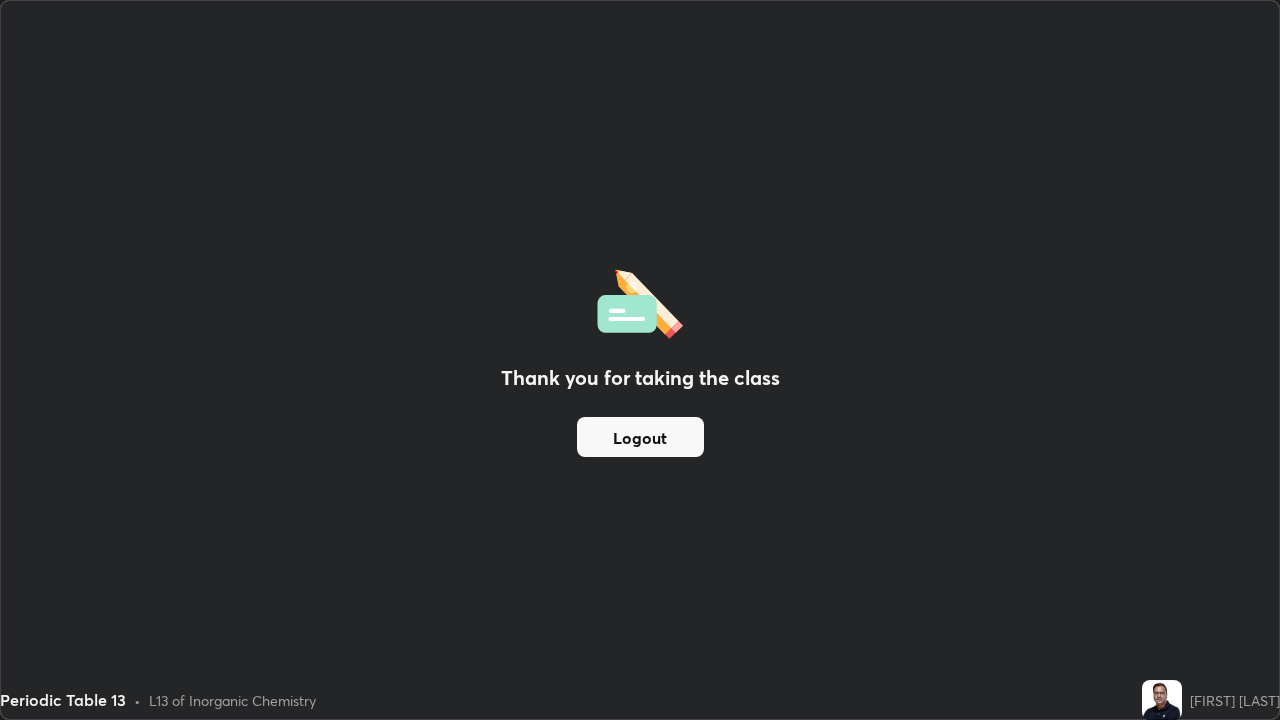 click on "Logout" at bounding box center (640, 437) 